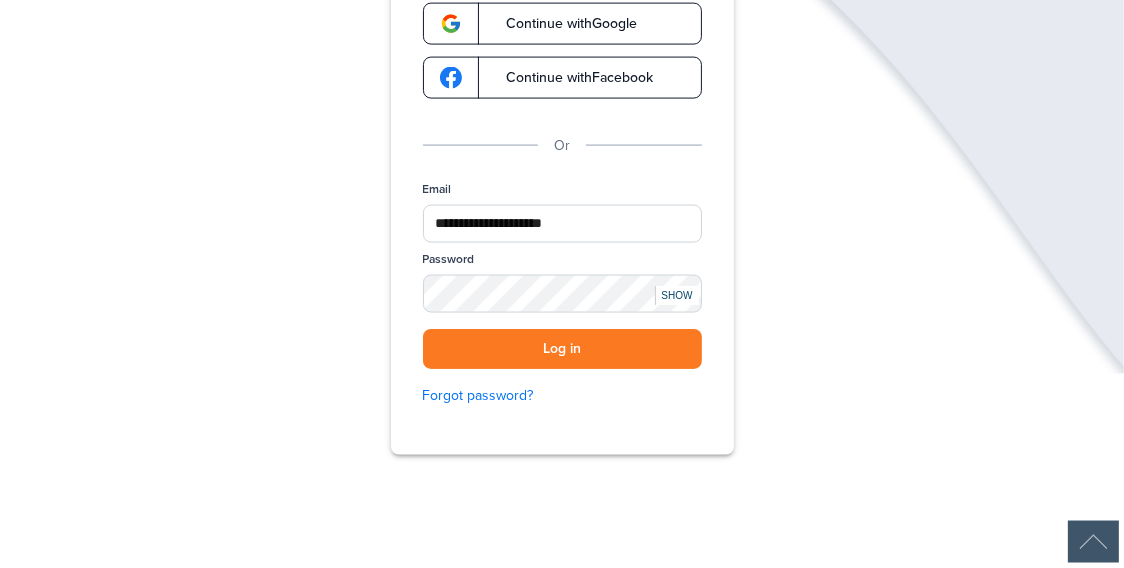 scroll, scrollTop: 315, scrollLeft: 0, axis: vertical 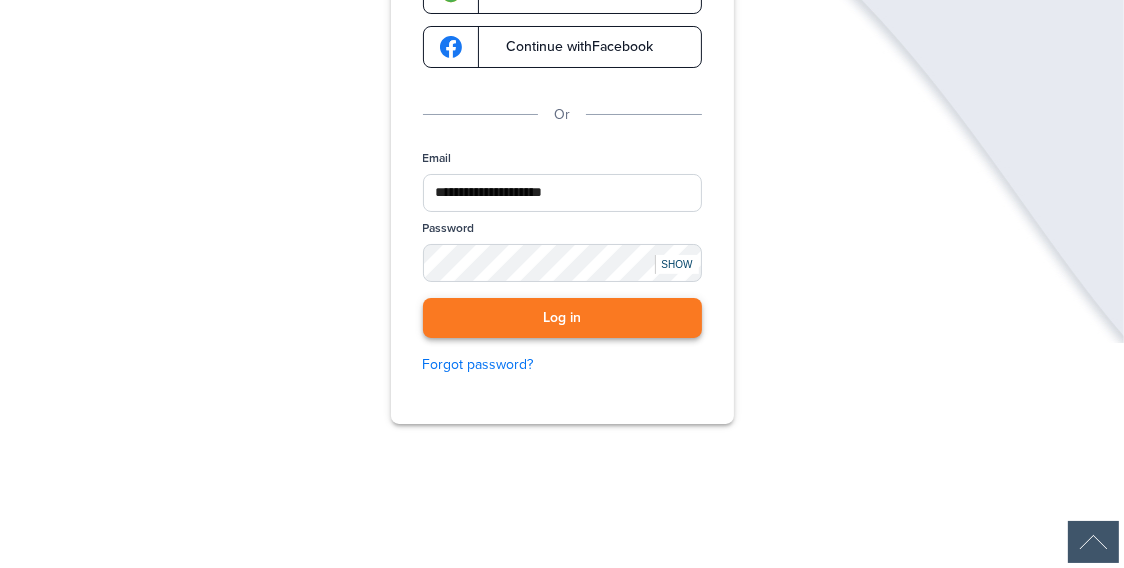 click on "Log in" at bounding box center [562, 318] 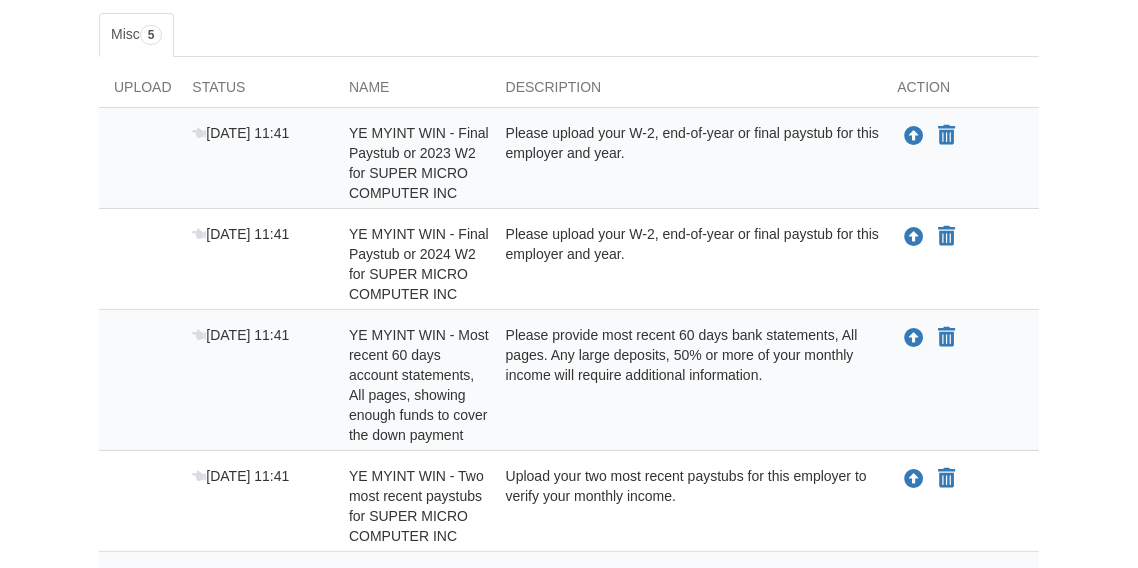 scroll, scrollTop: 315, scrollLeft: 0, axis: vertical 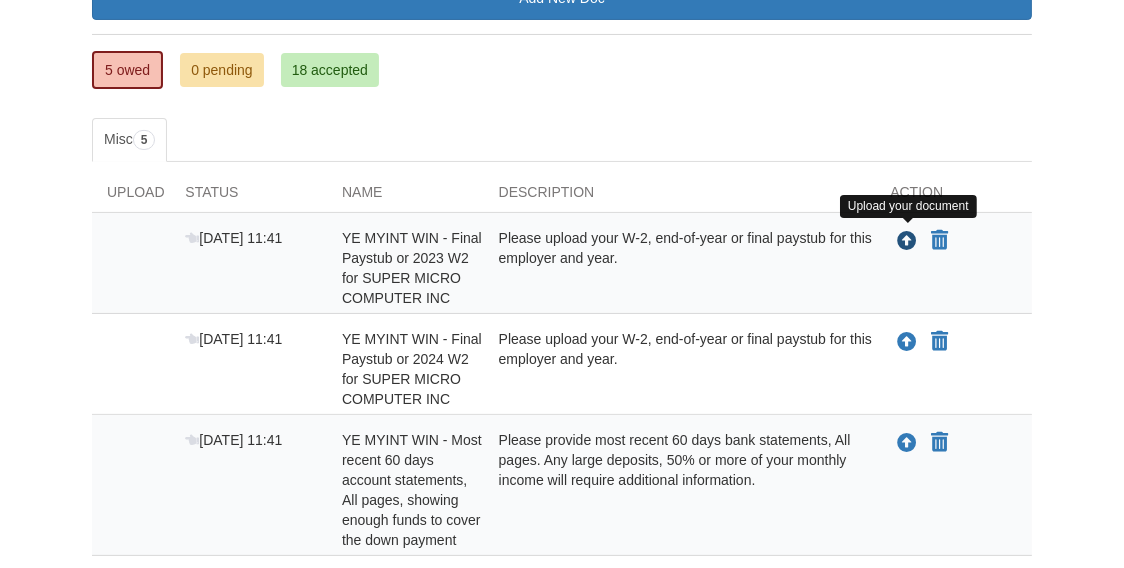 click at bounding box center [907, 242] 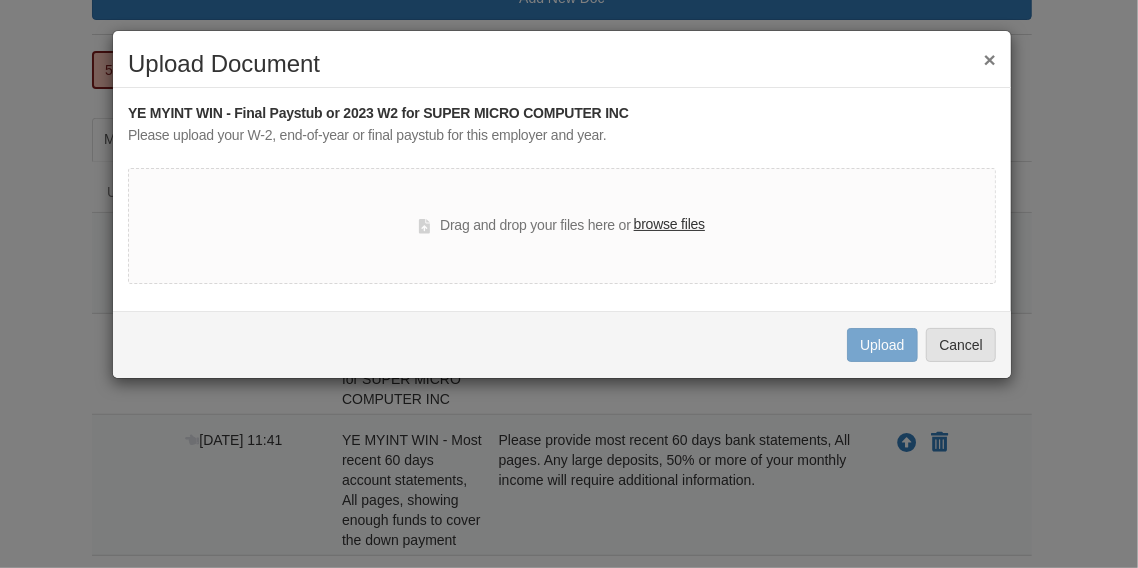 click on "browse files" at bounding box center (669, 225) 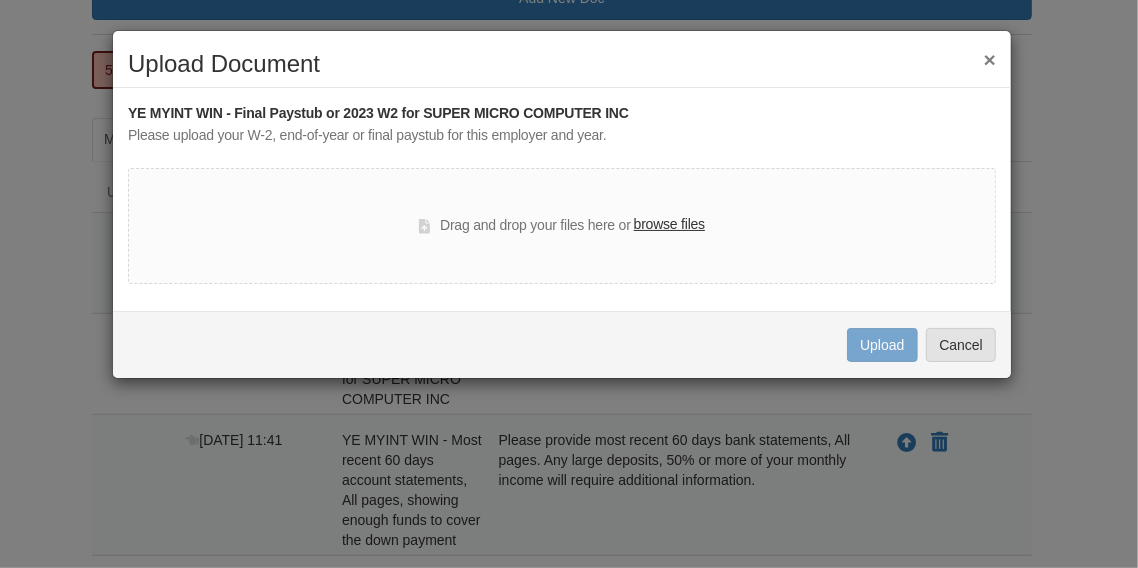 click on "browse files" at bounding box center [669, 225] 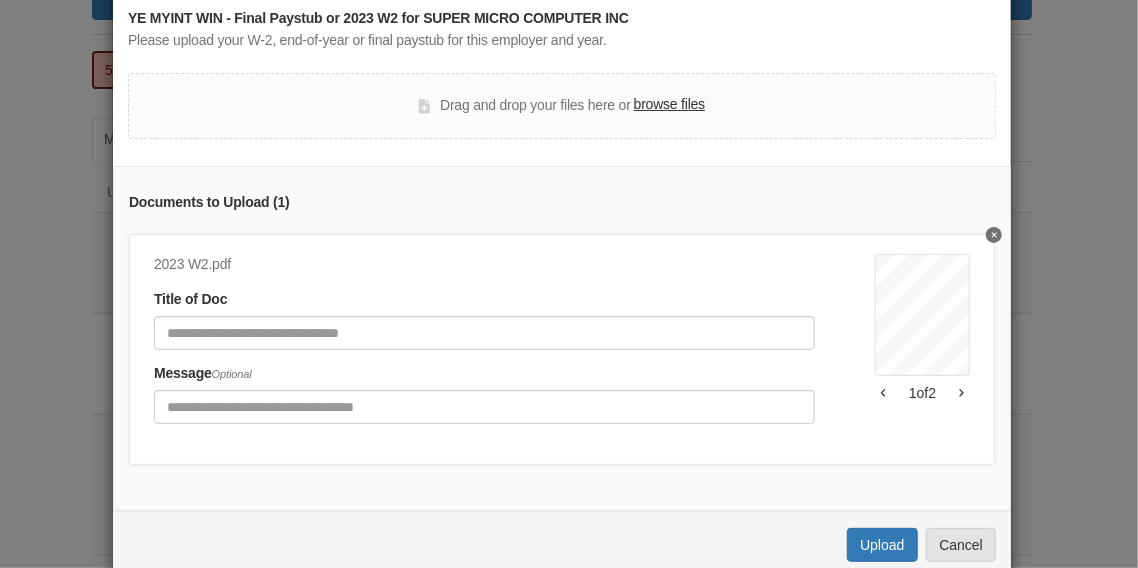 scroll, scrollTop: 149, scrollLeft: 0, axis: vertical 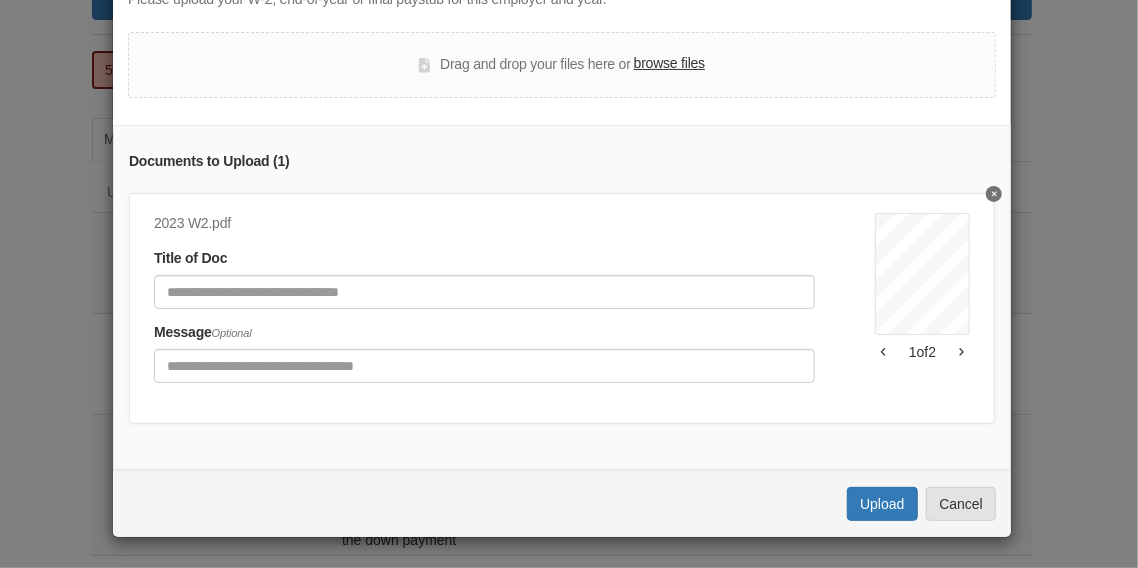 click 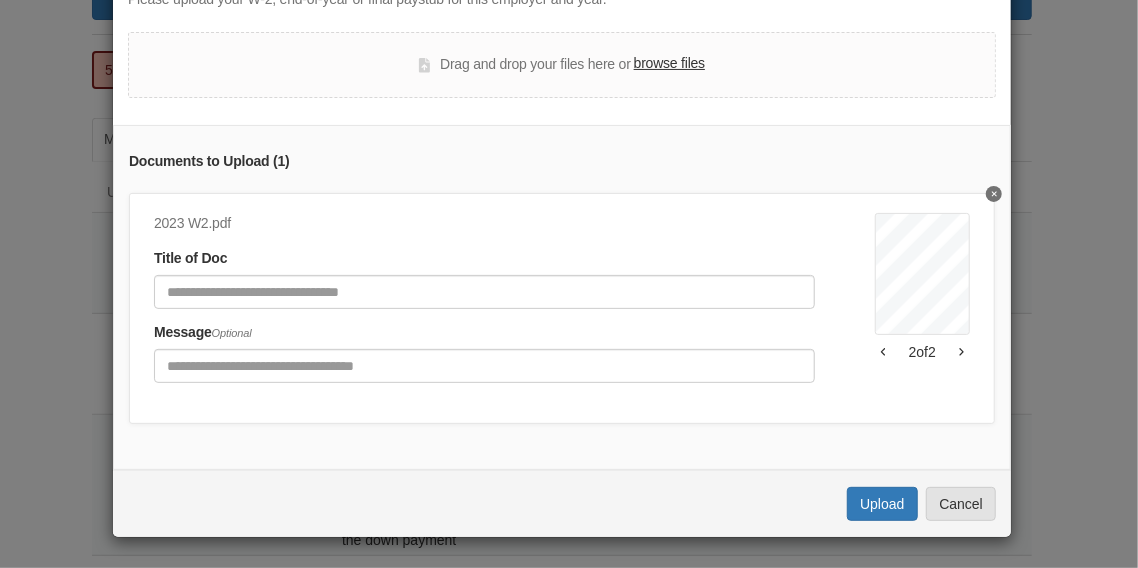 click 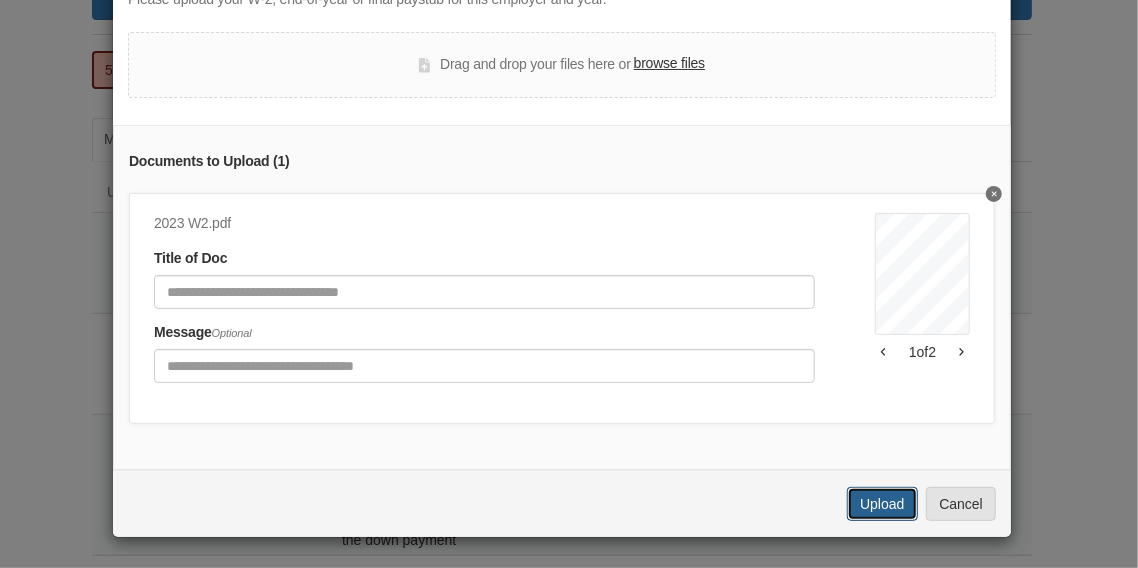 click on "Upload" at bounding box center (882, 504) 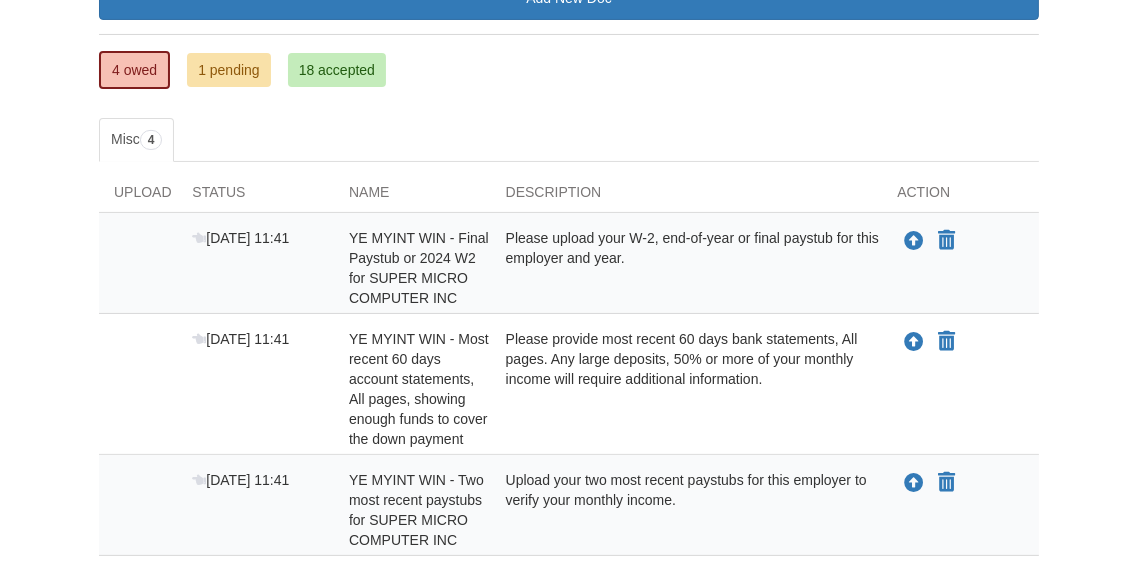 scroll, scrollTop: 315, scrollLeft: 0, axis: vertical 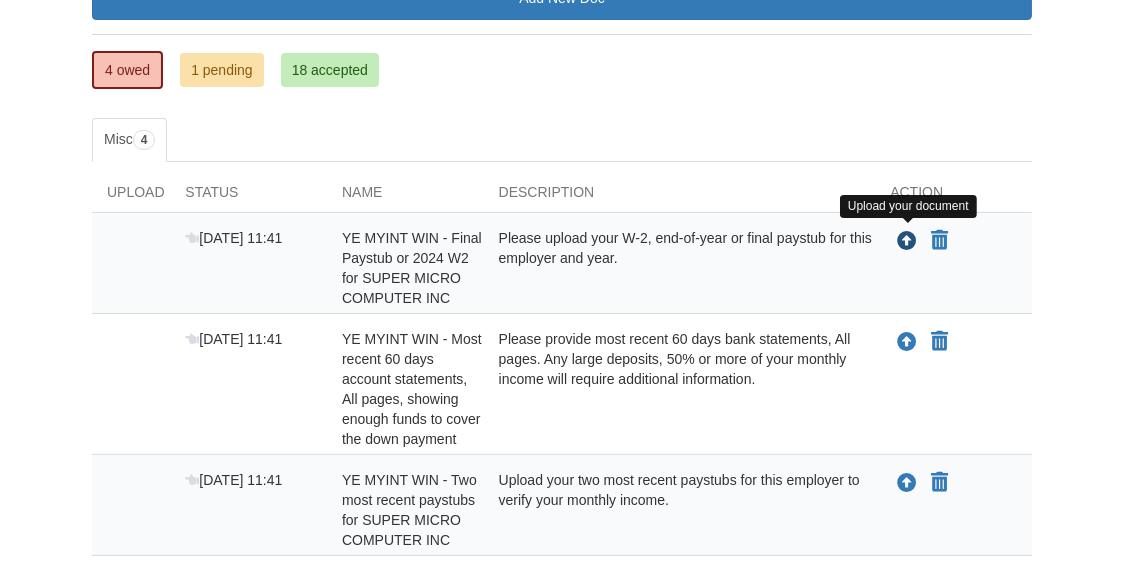 click at bounding box center [907, 242] 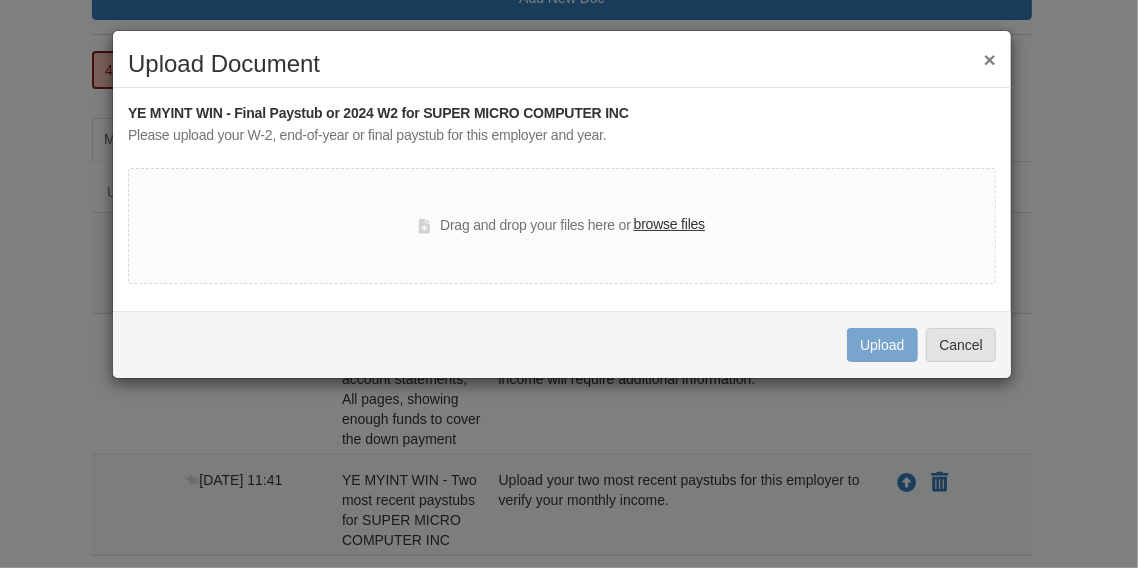 click on "browse files" at bounding box center (669, 225) 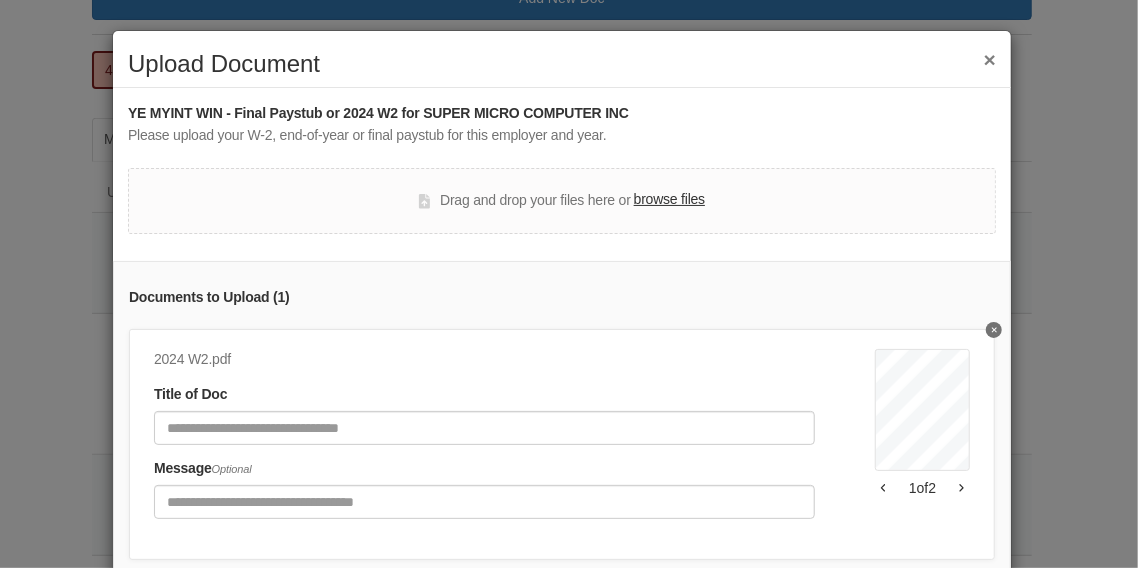 scroll, scrollTop: 95, scrollLeft: 0, axis: vertical 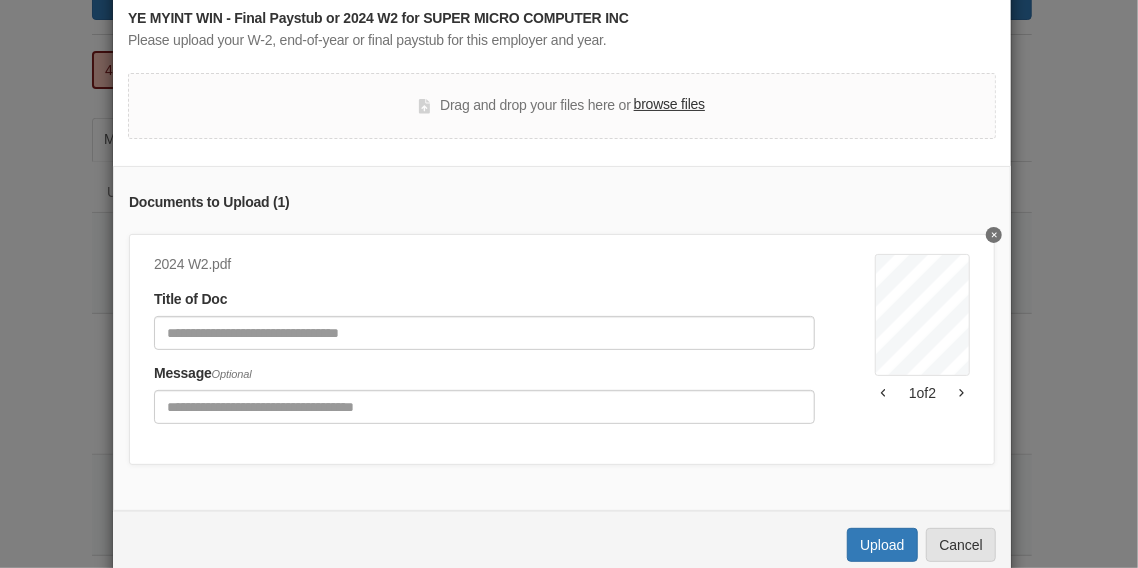 click at bounding box center (961, 393) 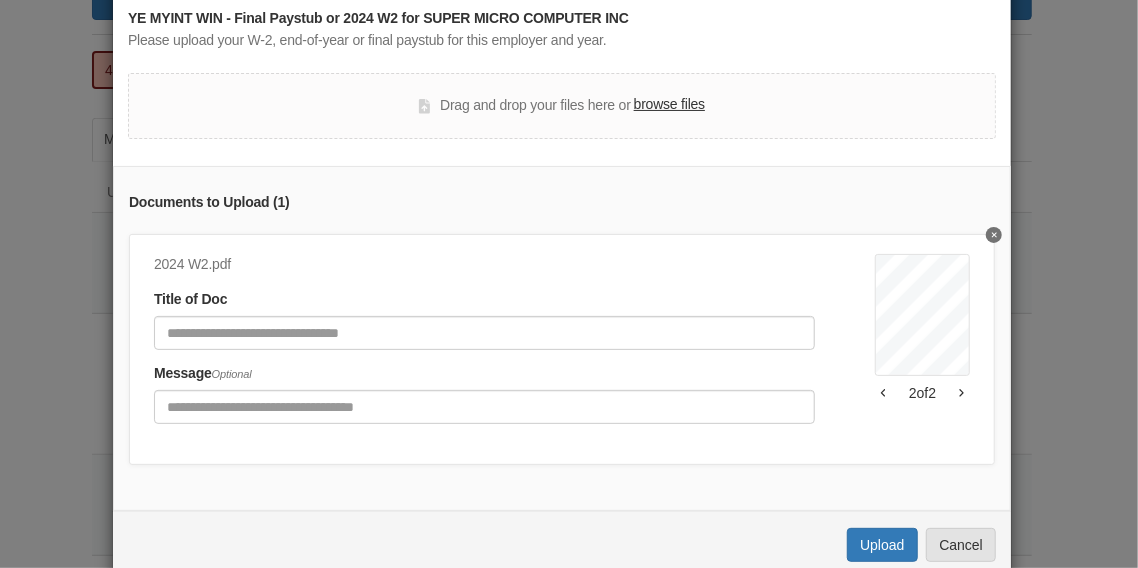 click on "2  of  2" at bounding box center [922, 393] 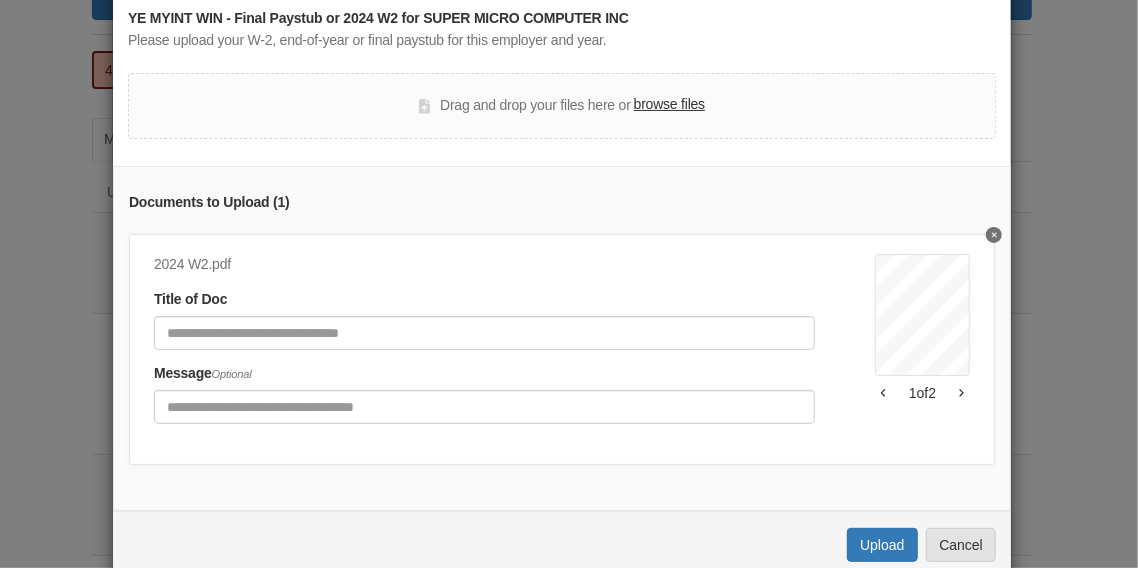 scroll, scrollTop: 149, scrollLeft: 0, axis: vertical 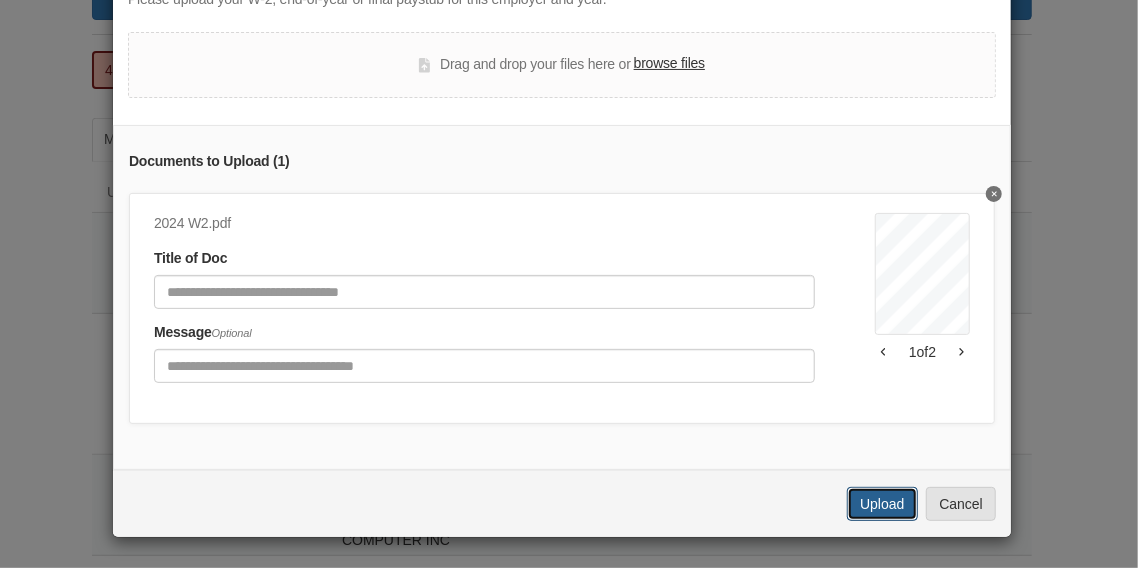 click on "Upload" at bounding box center (882, 504) 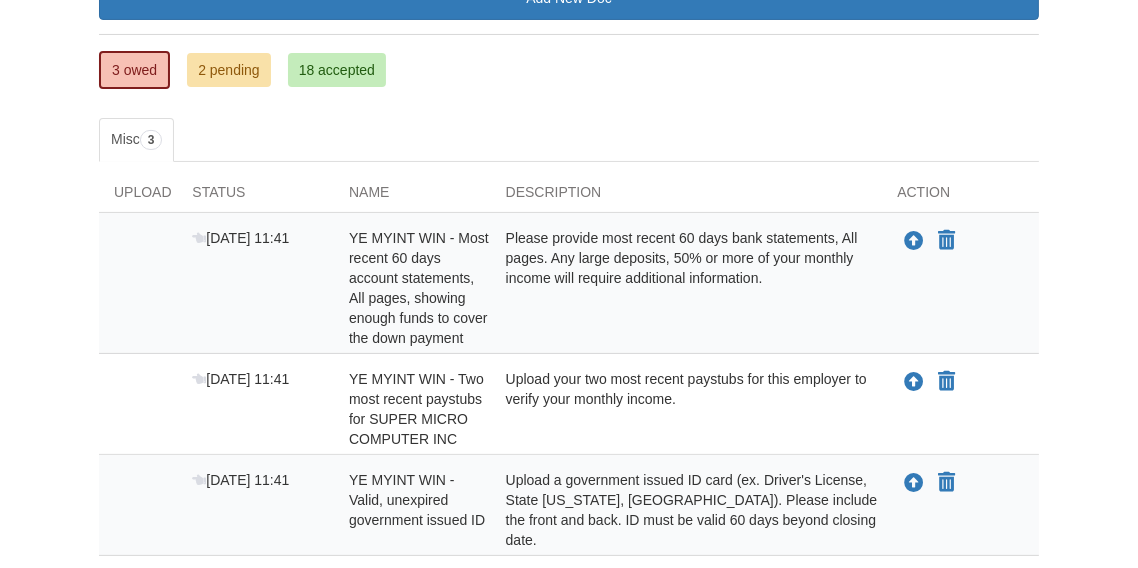 scroll, scrollTop: 315, scrollLeft: 0, axis: vertical 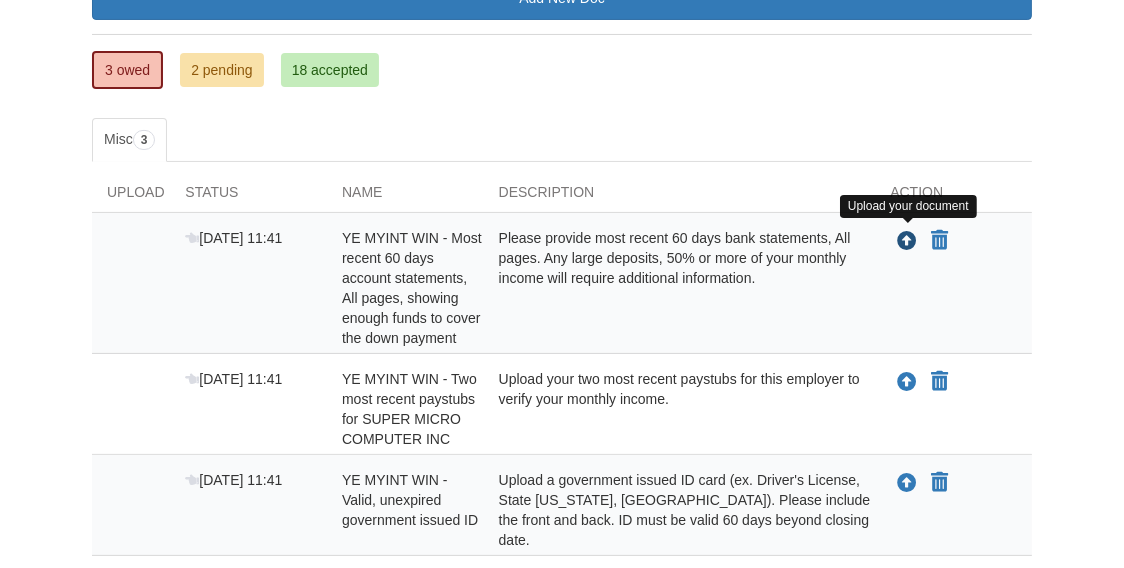 click at bounding box center [907, 242] 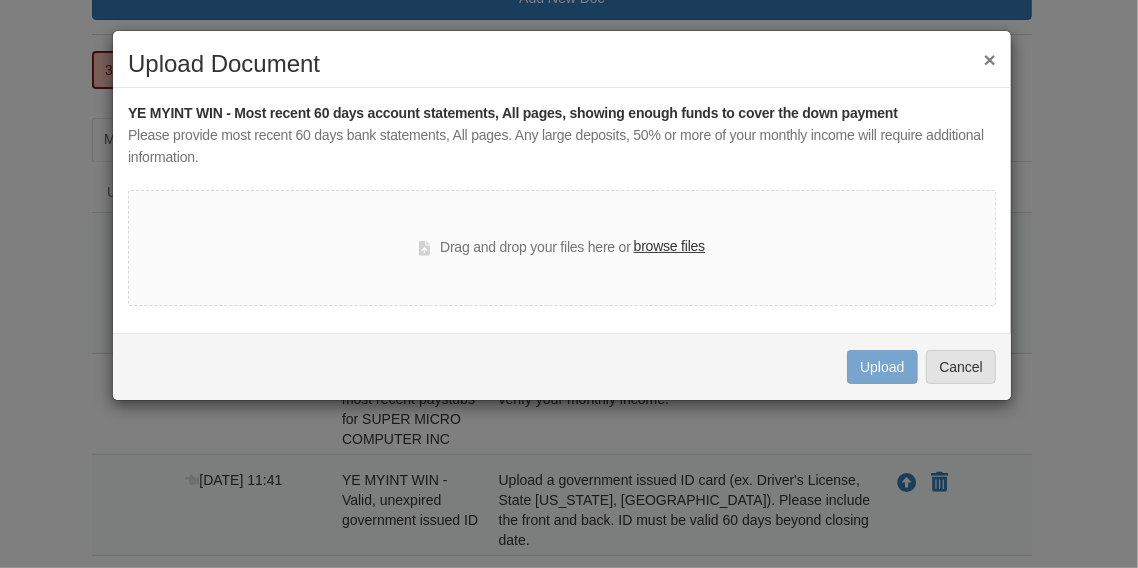 click on "browse files" at bounding box center [669, 247] 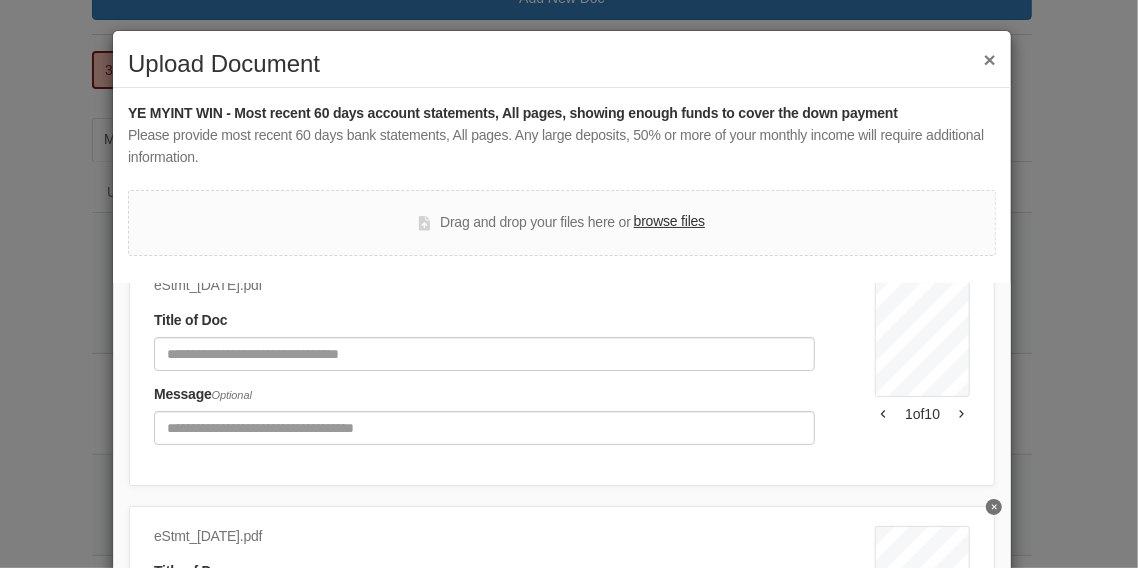 scroll, scrollTop: 108, scrollLeft: 0, axis: vertical 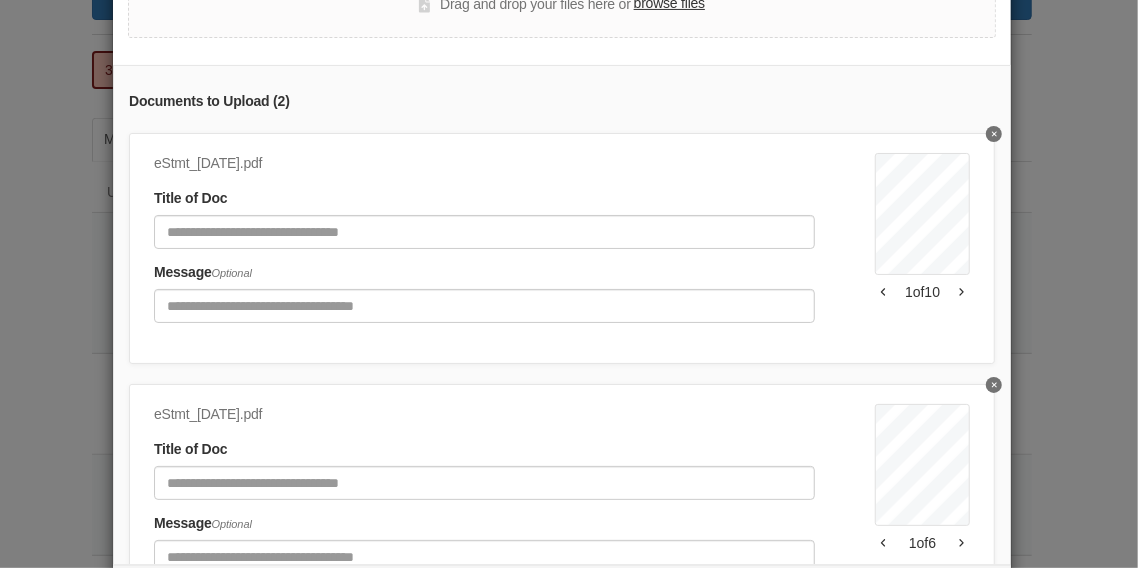 click 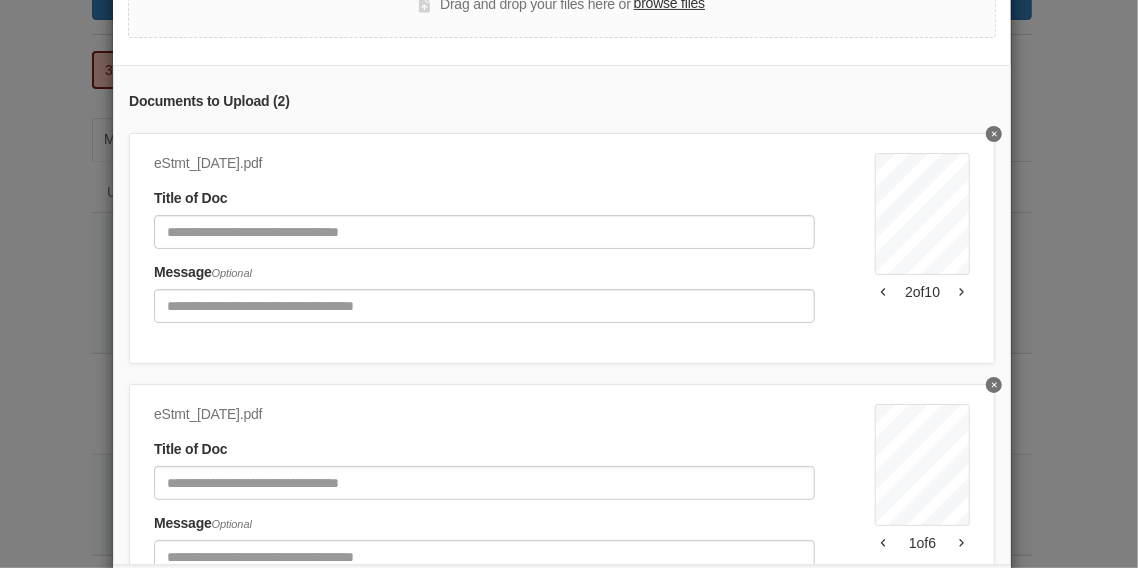click 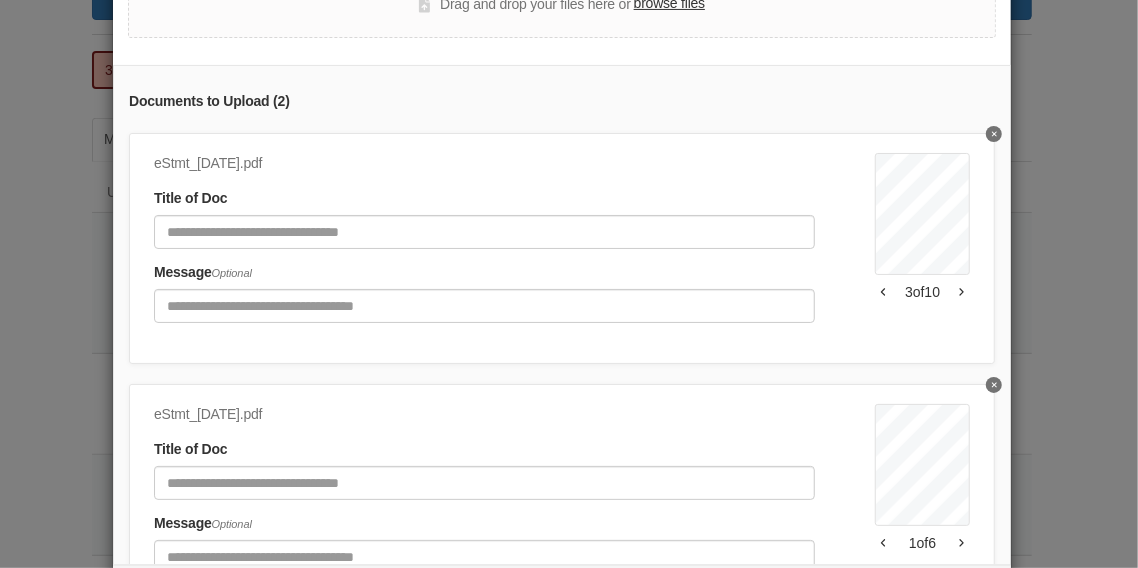 click 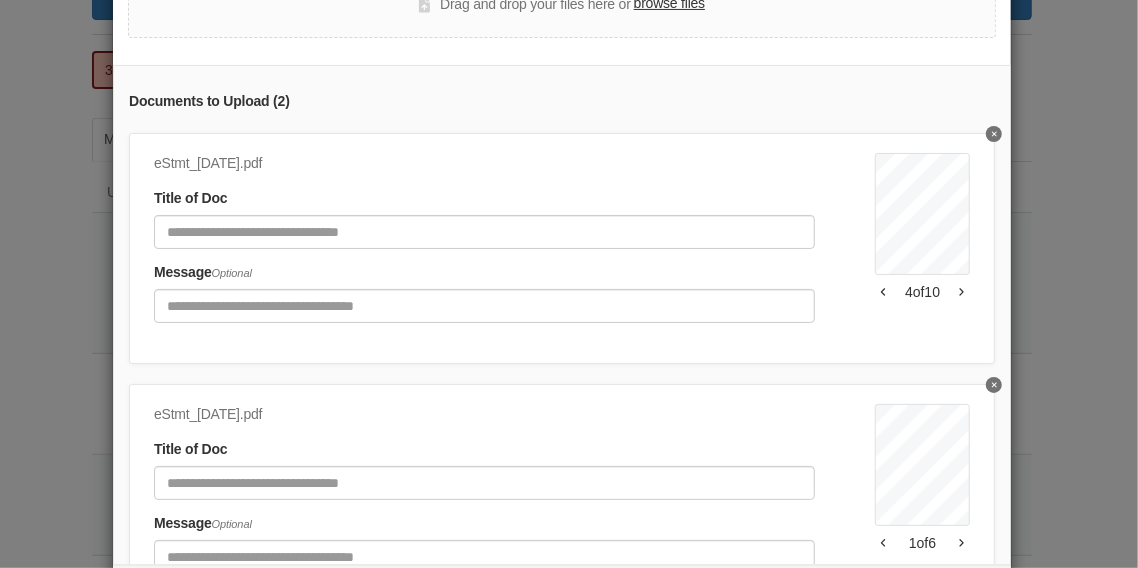 click 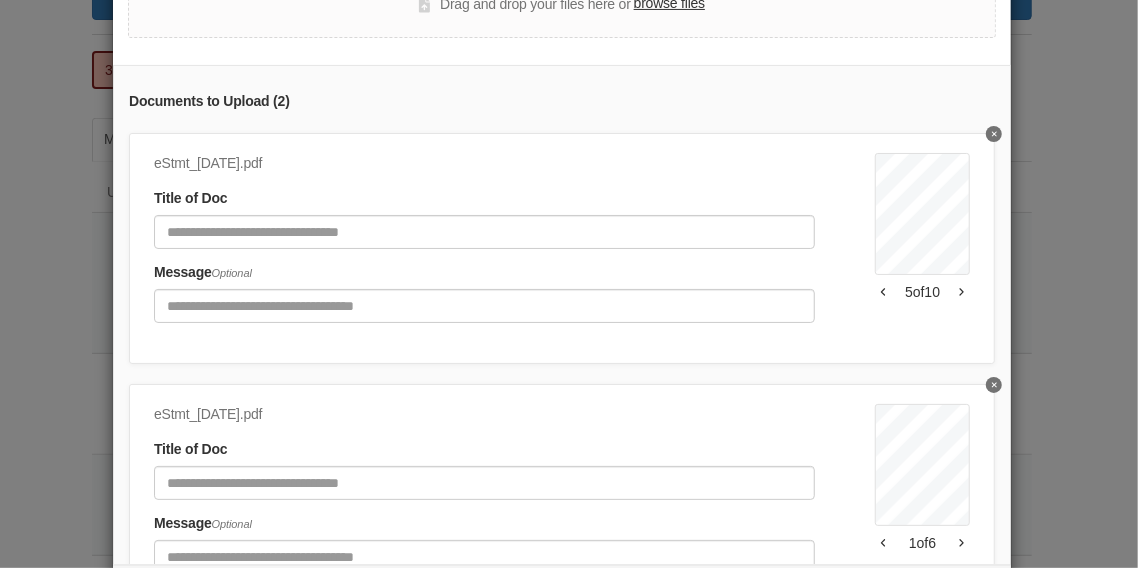 click 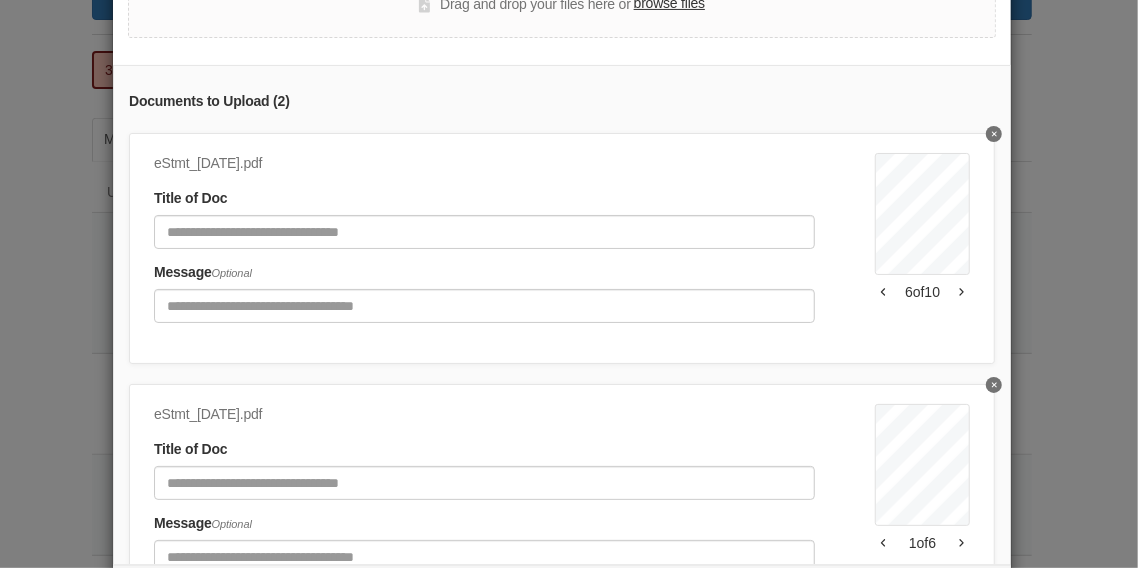 click 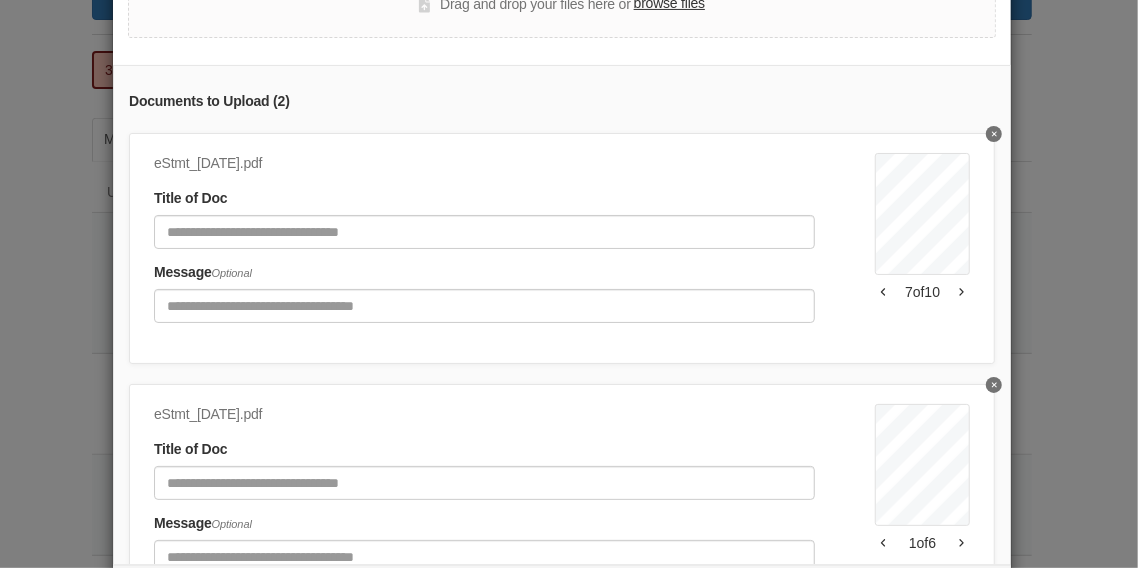 click 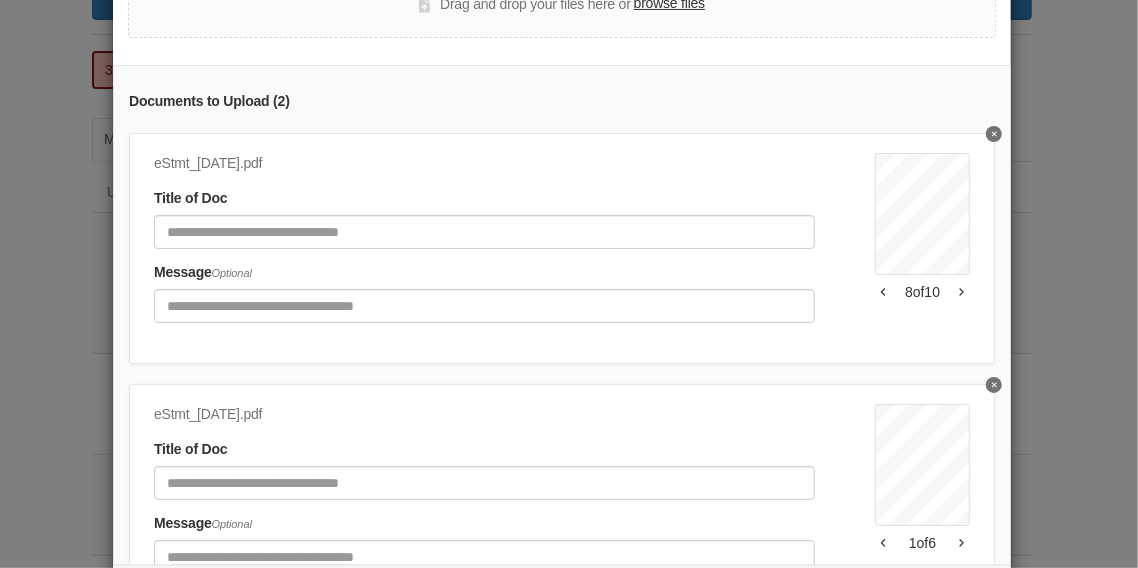 click 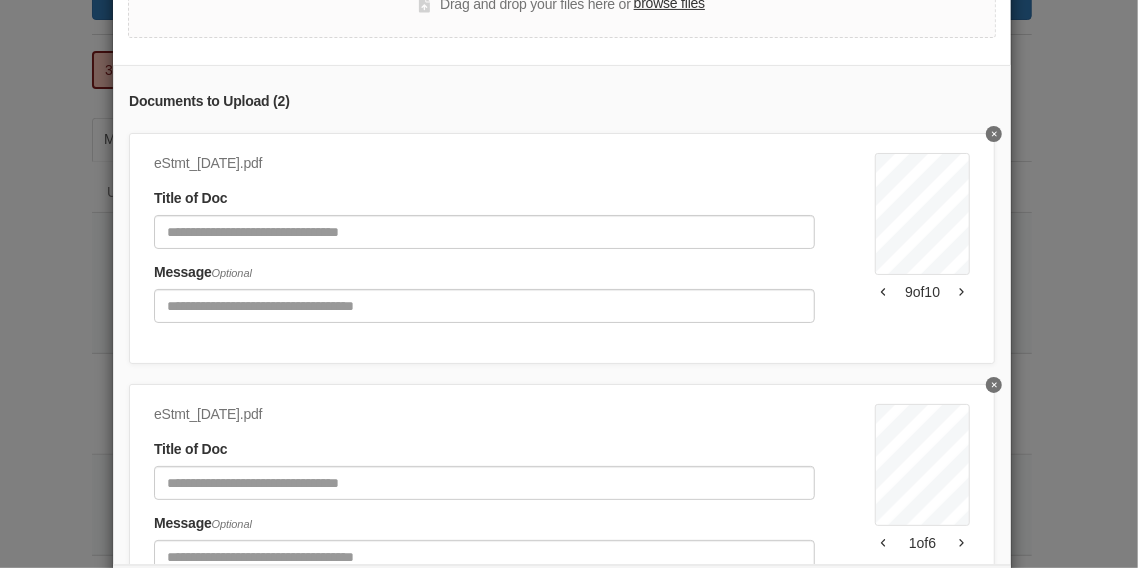 click 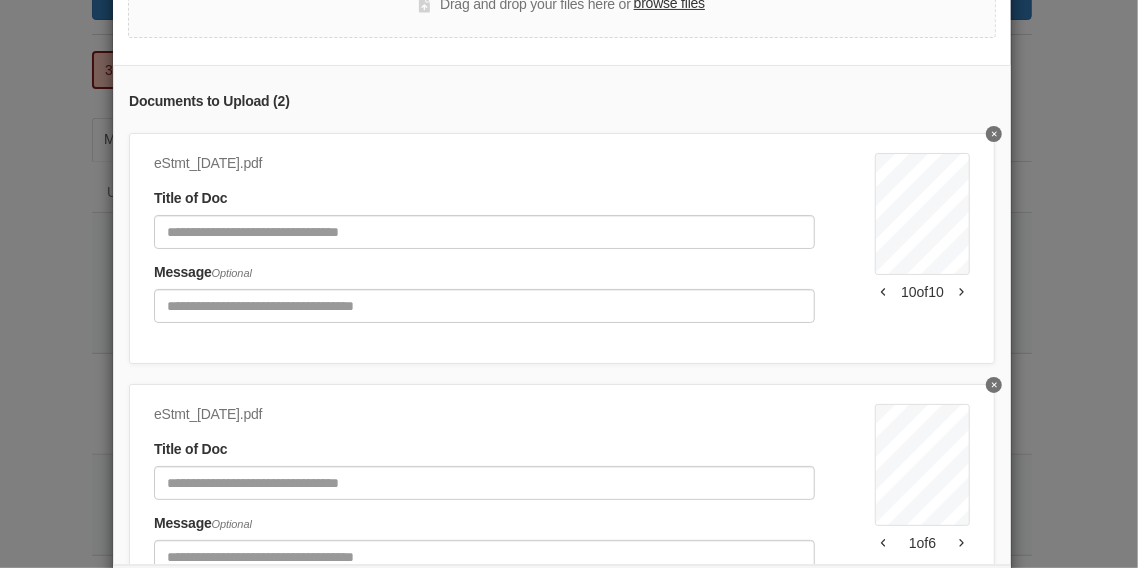 click at bounding box center [883, 292] 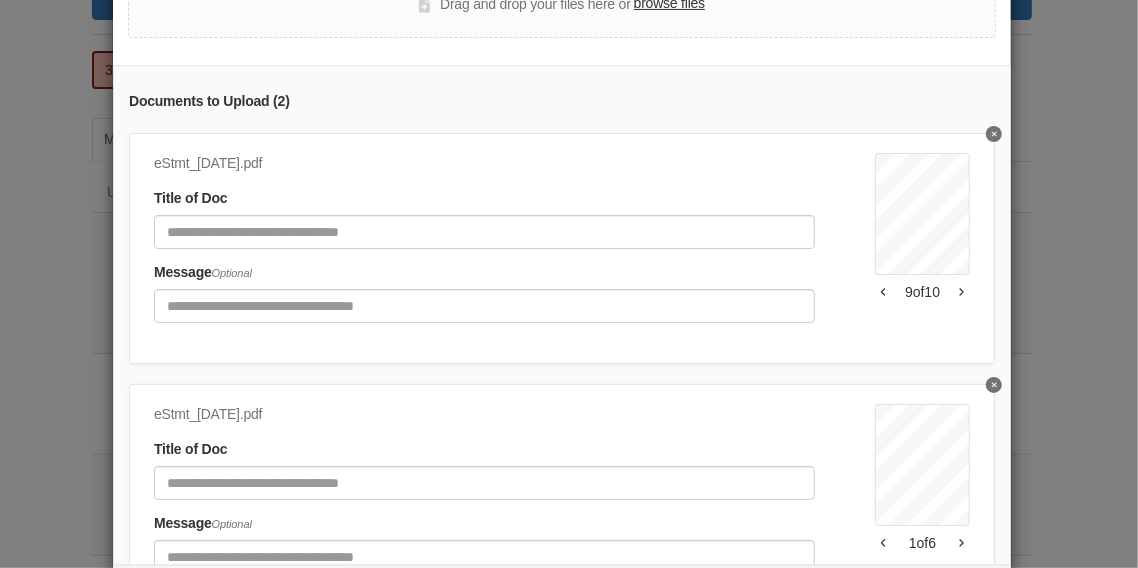 click at bounding box center [883, 292] 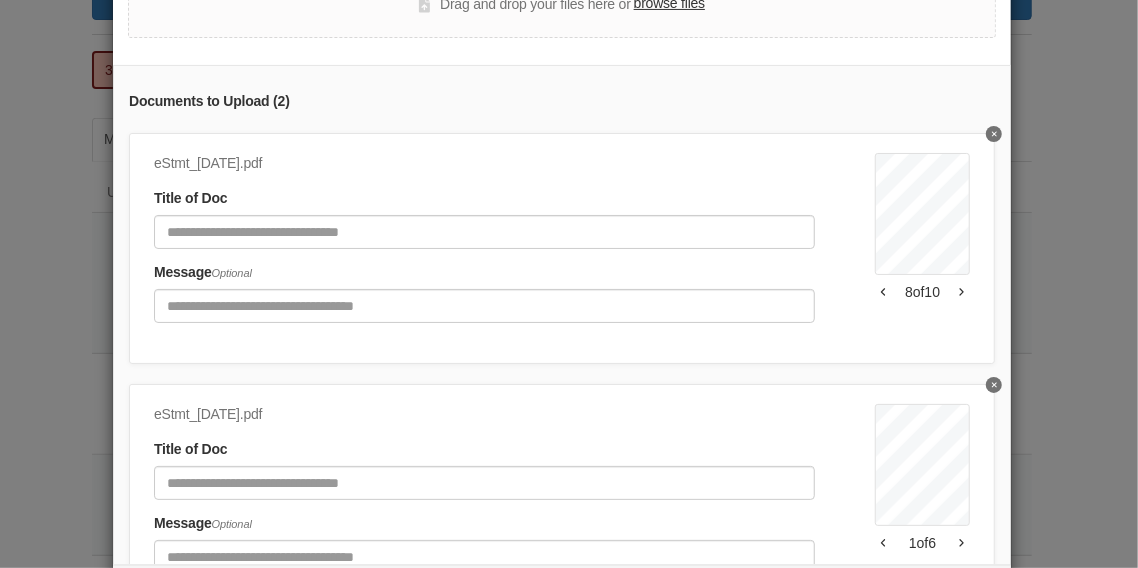 click at bounding box center (883, 292) 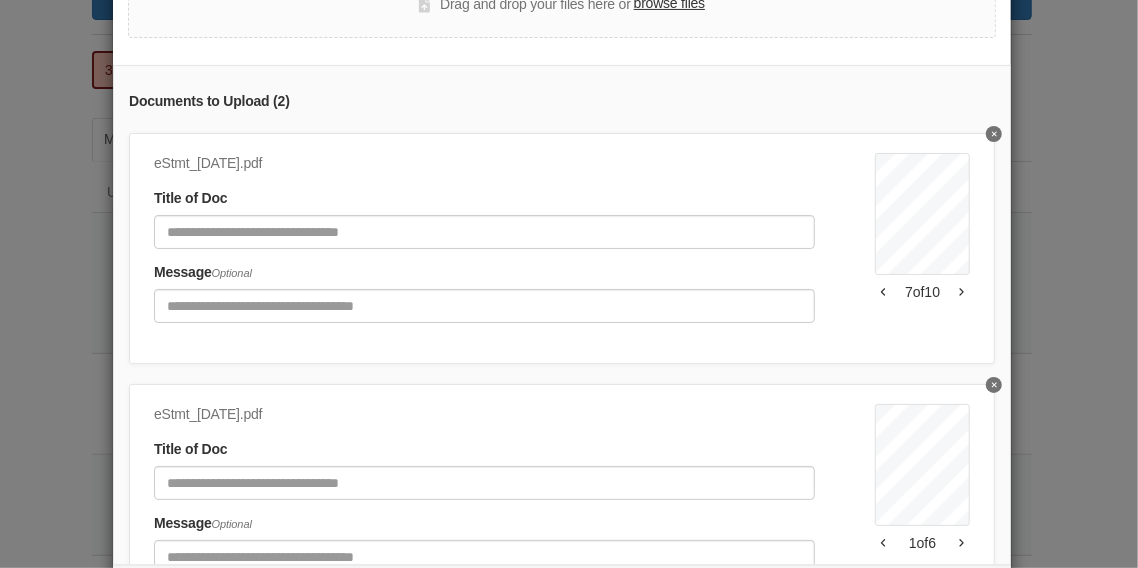 click at bounding box center (883, 292) 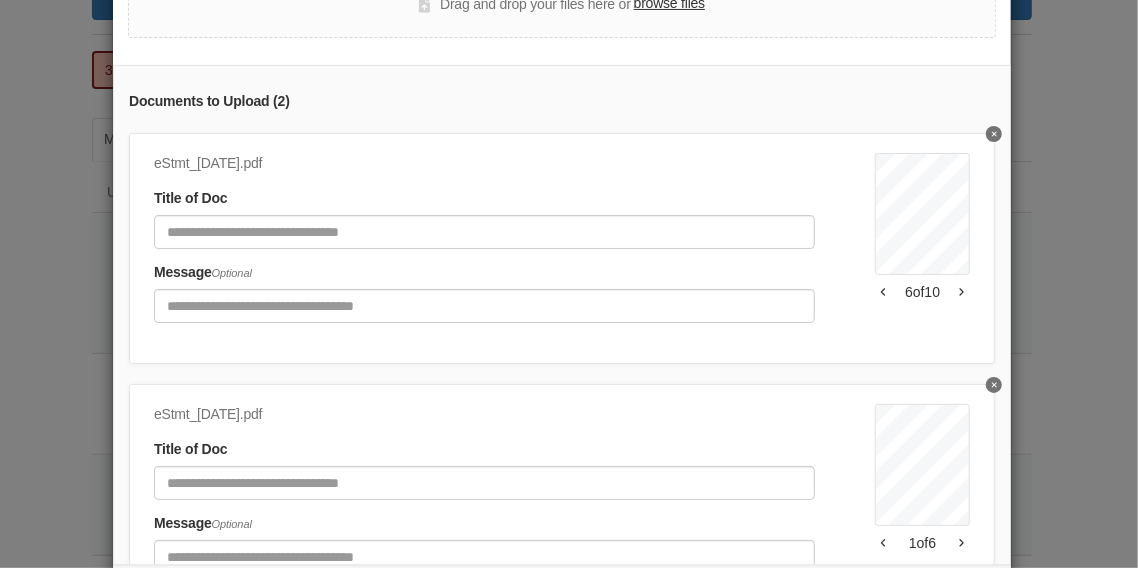 click at bounding box center [883, 292] 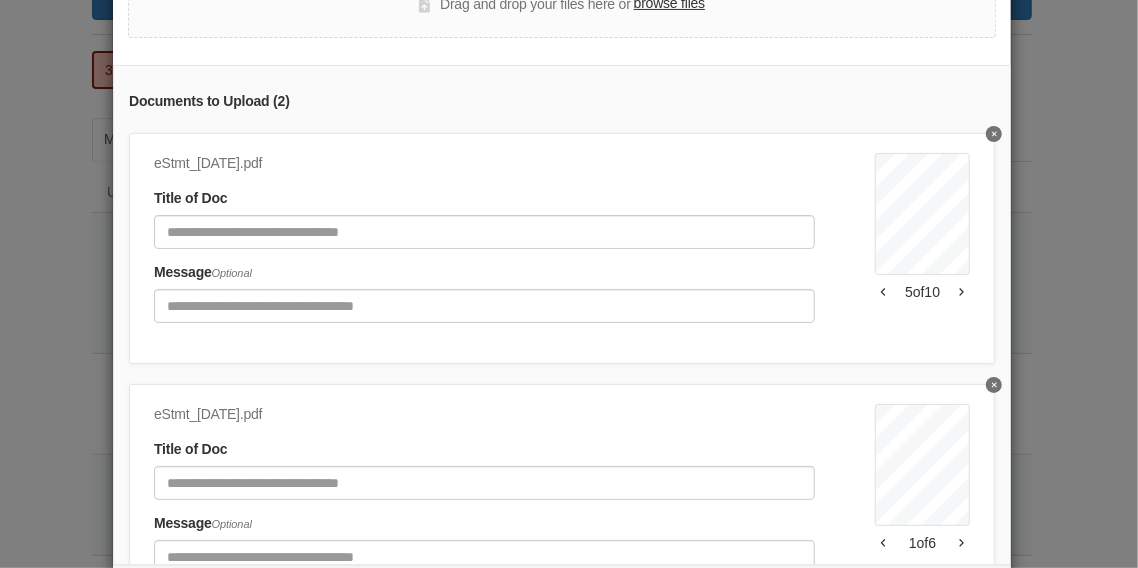 click at bounding box center [883, 292] 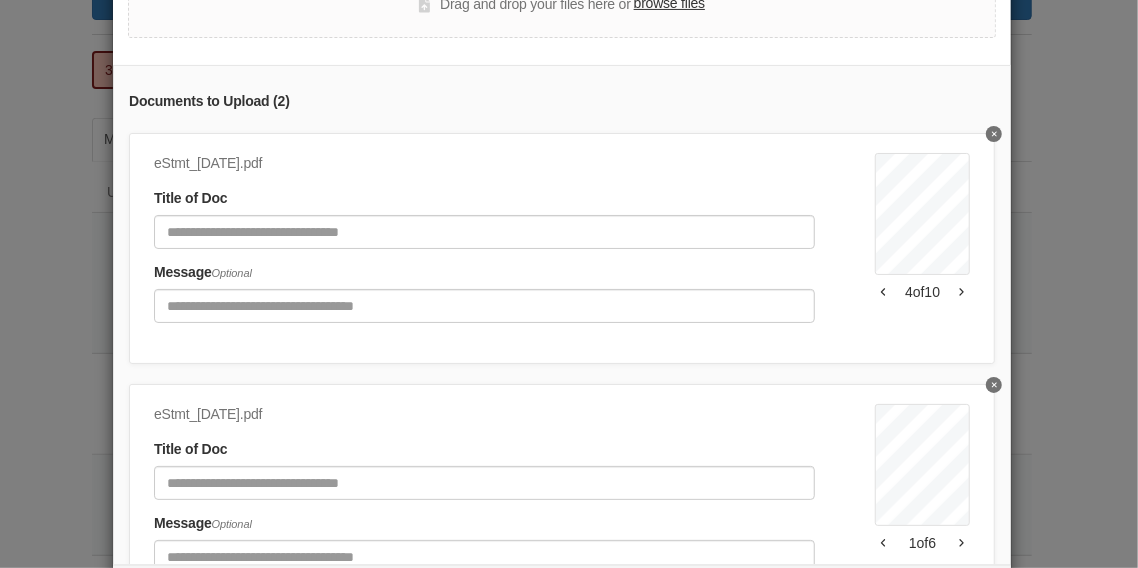 click at bounding box center (883, 292) 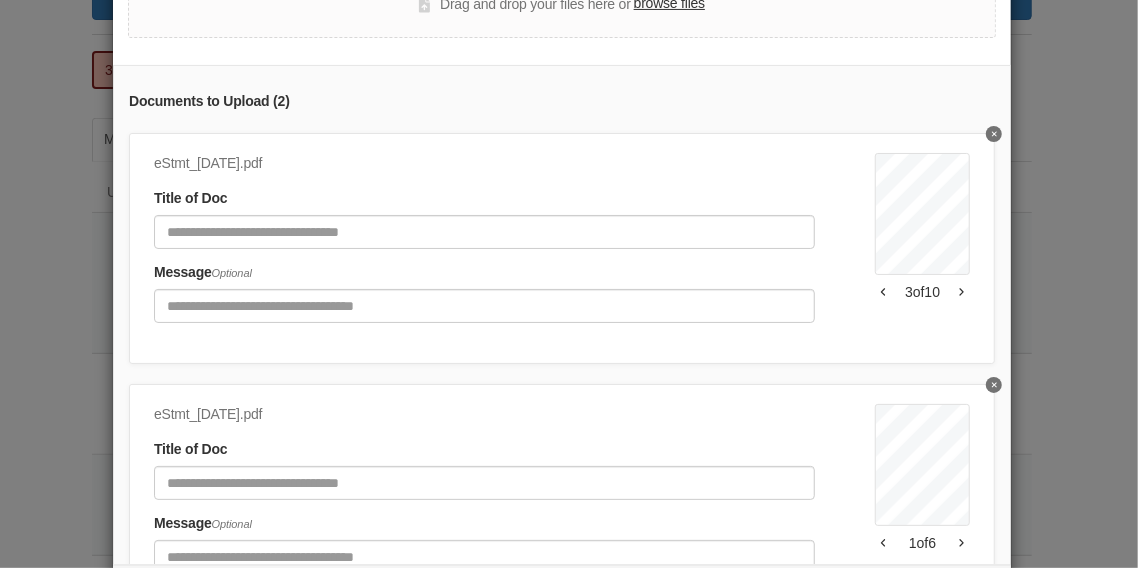 click at bounding box center [883, 292] 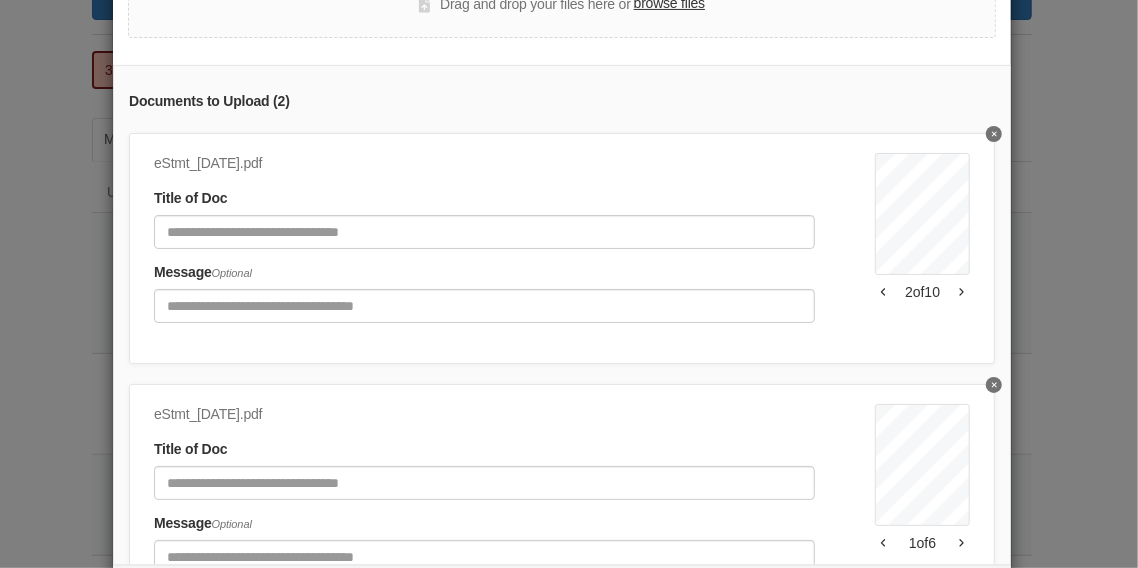 click at bounding box center [883, 292] 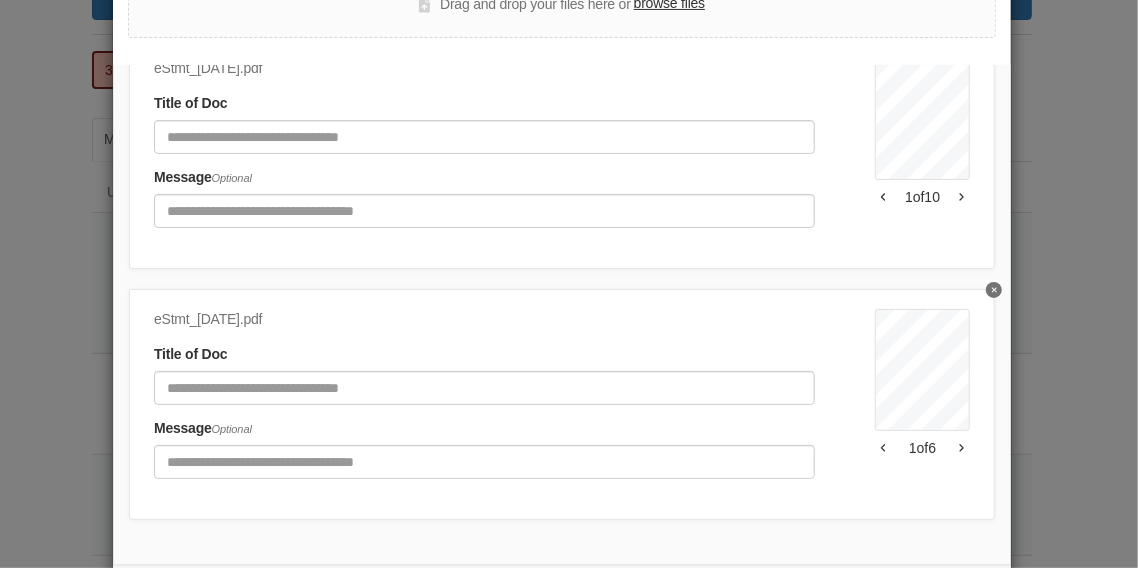 scroll, scrollTop: 108, scrollLeft: 0, axis: vertical 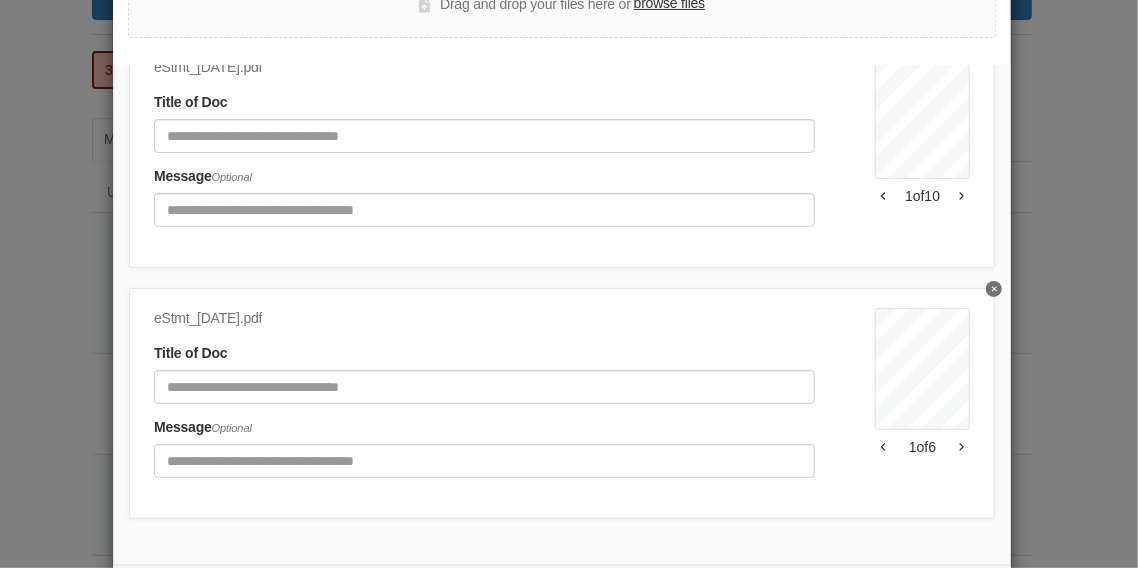 click at bounding box center [961, 447] 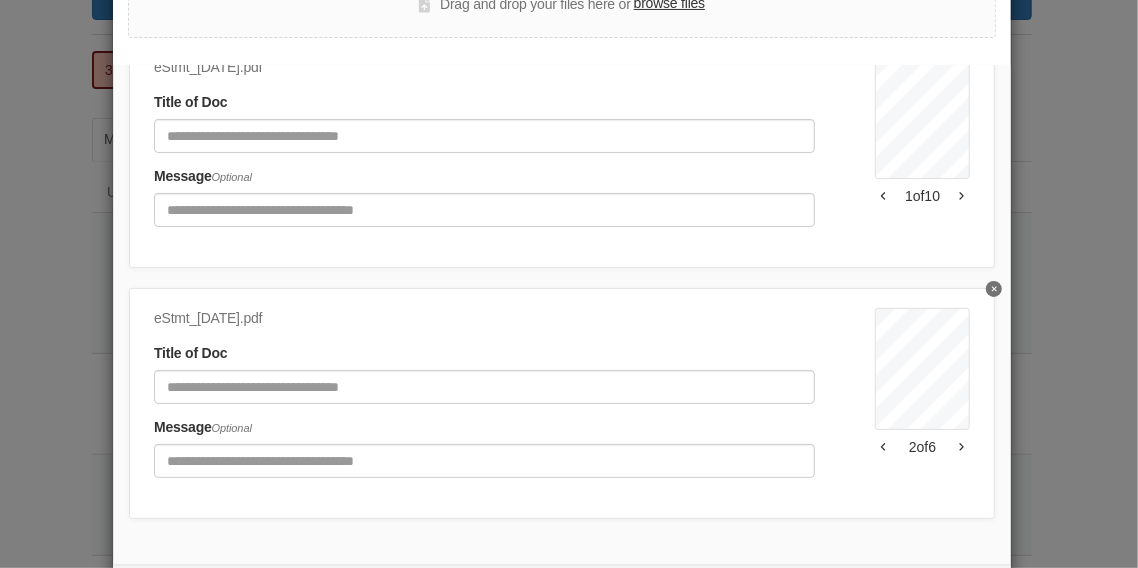 click at bounding box center [961, 447] 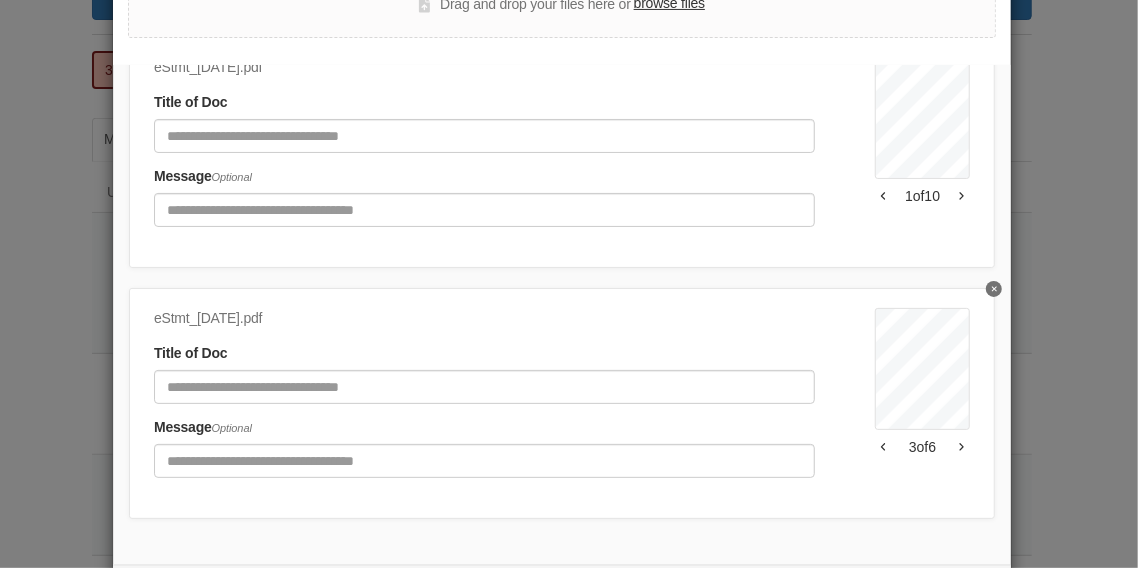 click at bounding box center (961, 447) 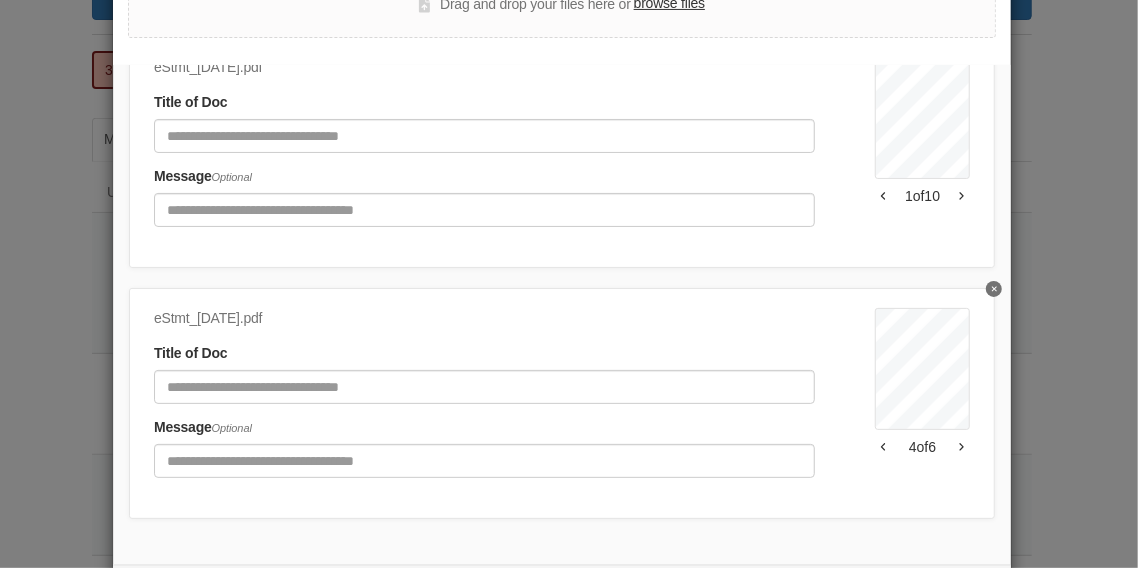 click at bounding box center (961, 447) 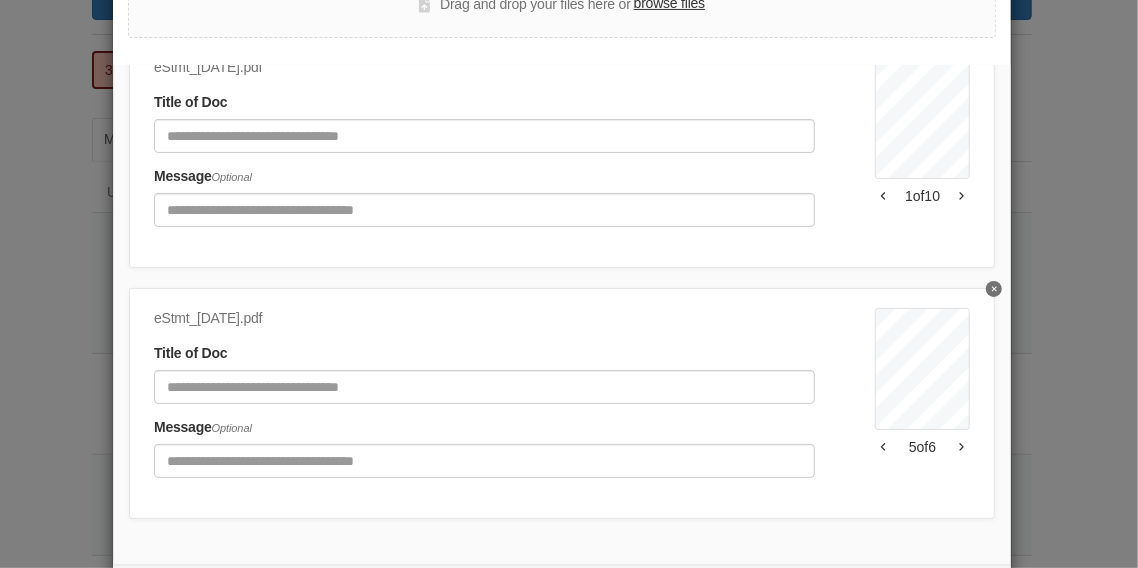 click at bounding box center (961, 447) 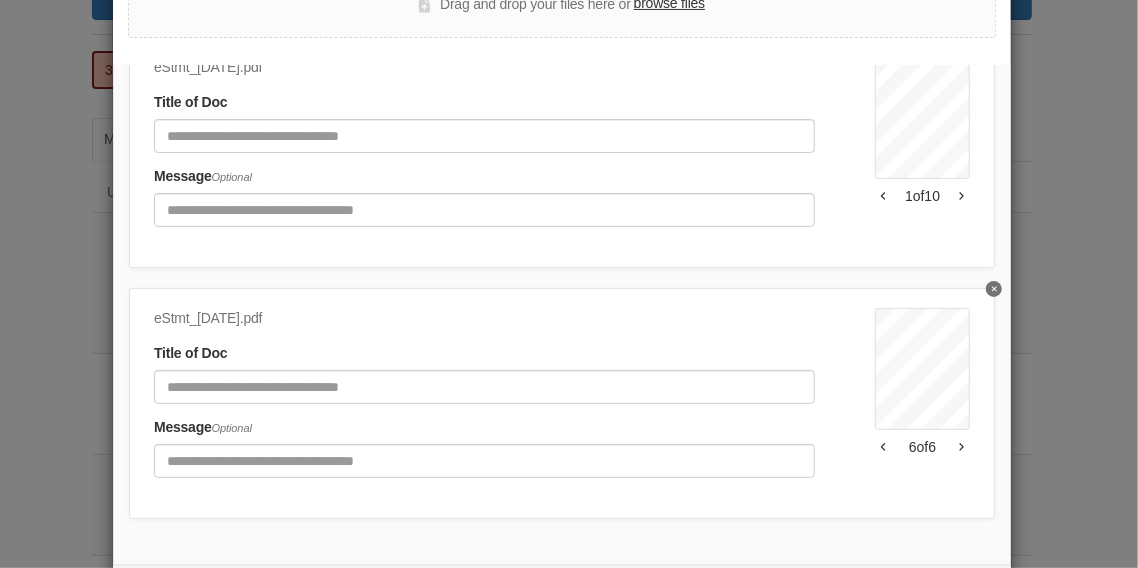 click at bounding box center [883, 447] 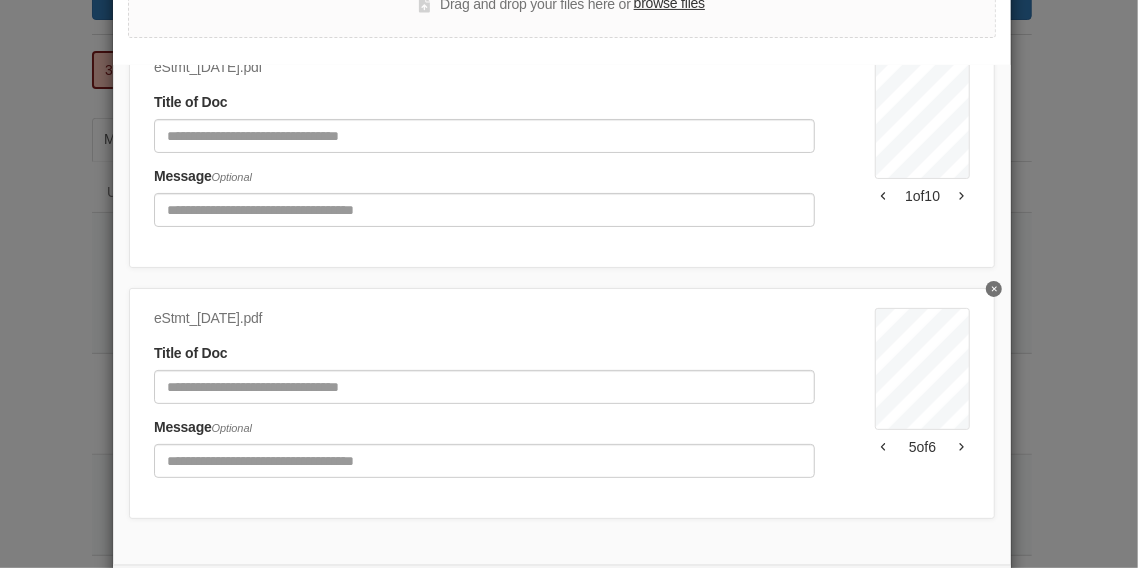 click at bounding box center [883, 447] 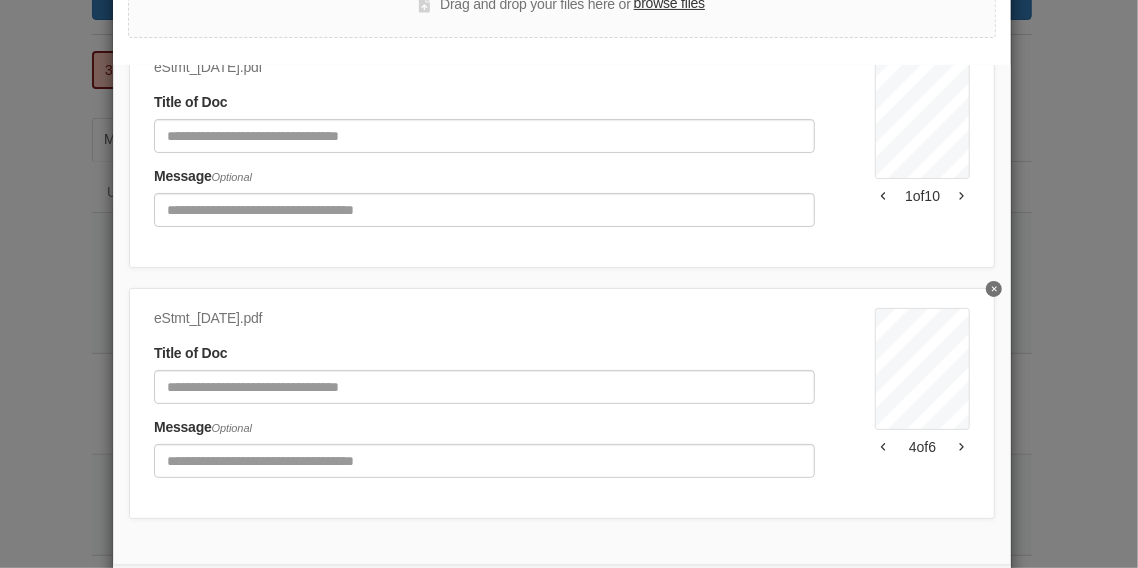 click at bounding box center (883, 447) 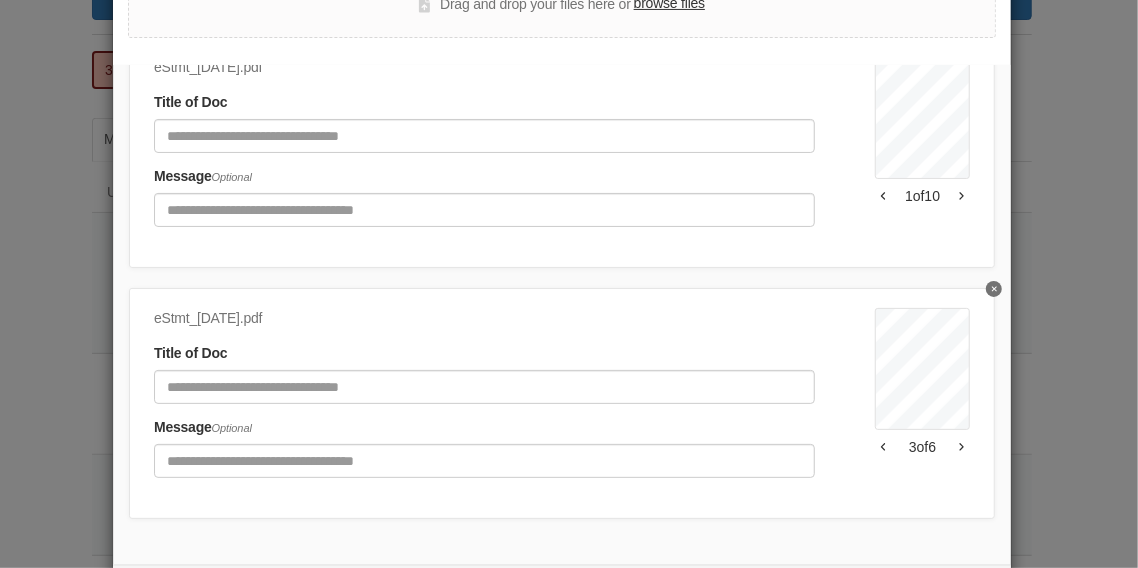 click at bounding box center [883, 447] 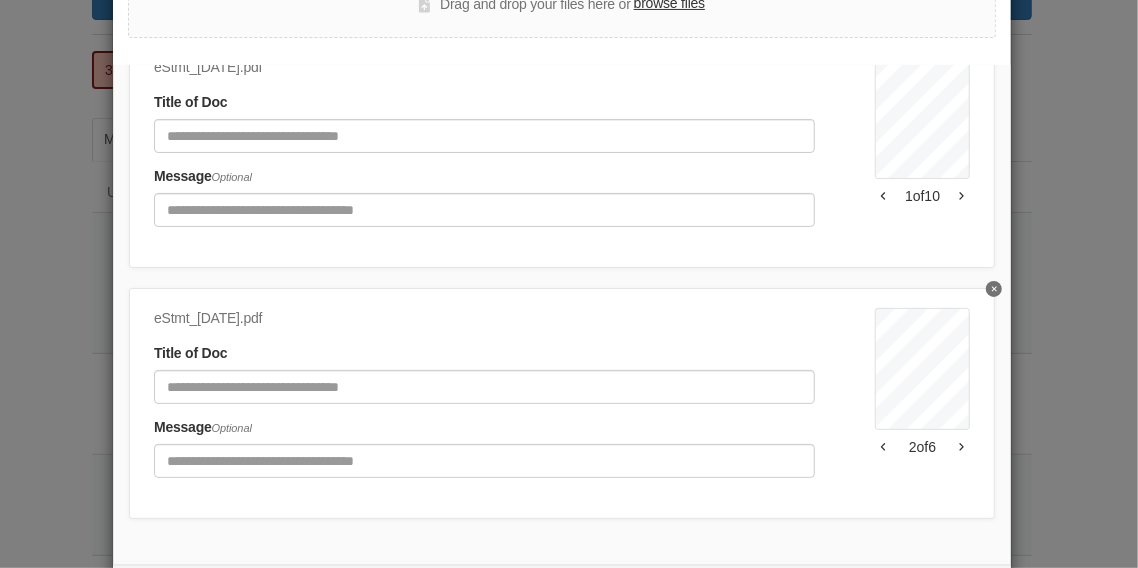 click at bounding box center (883, 447) 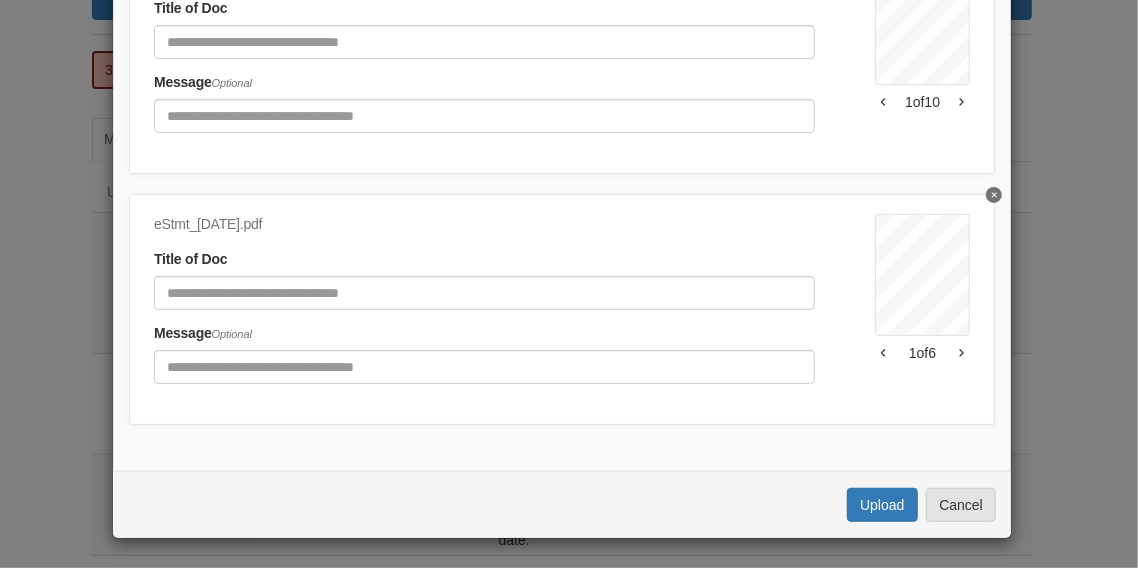 scroll, scrollTop: 313, scrollLeft: 0, axis: vertical 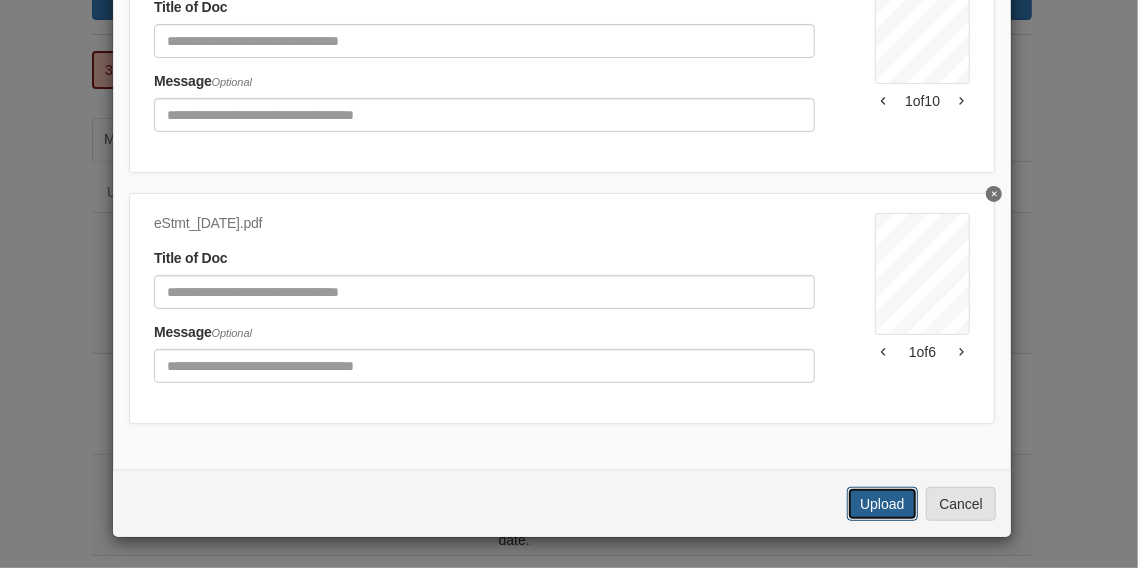 click on "Upload" at bounding box center (882, 504) 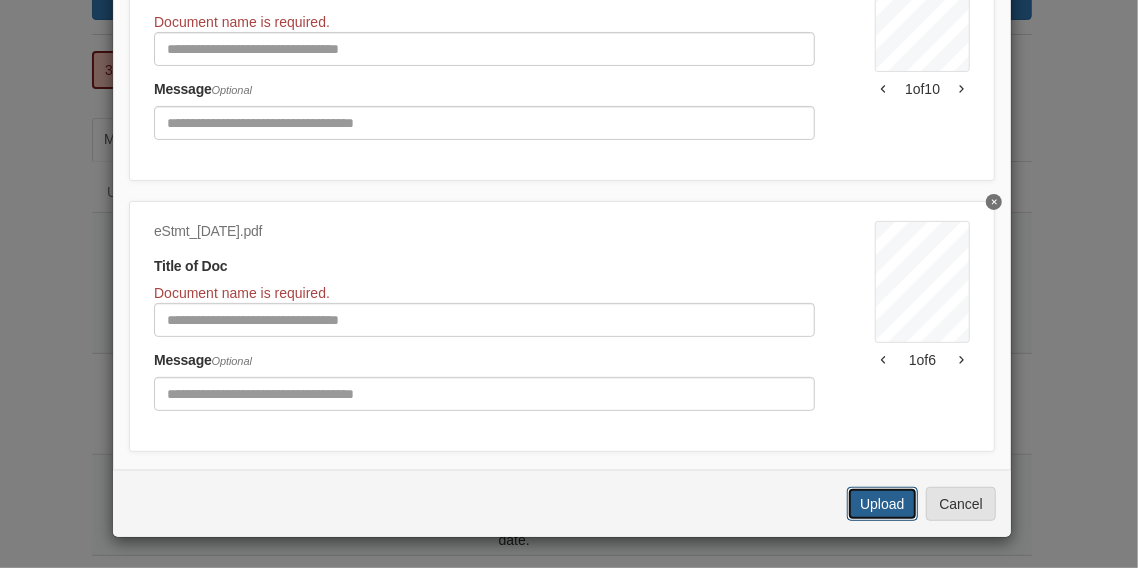 click on "Upload" at bounding box center [882, 504] 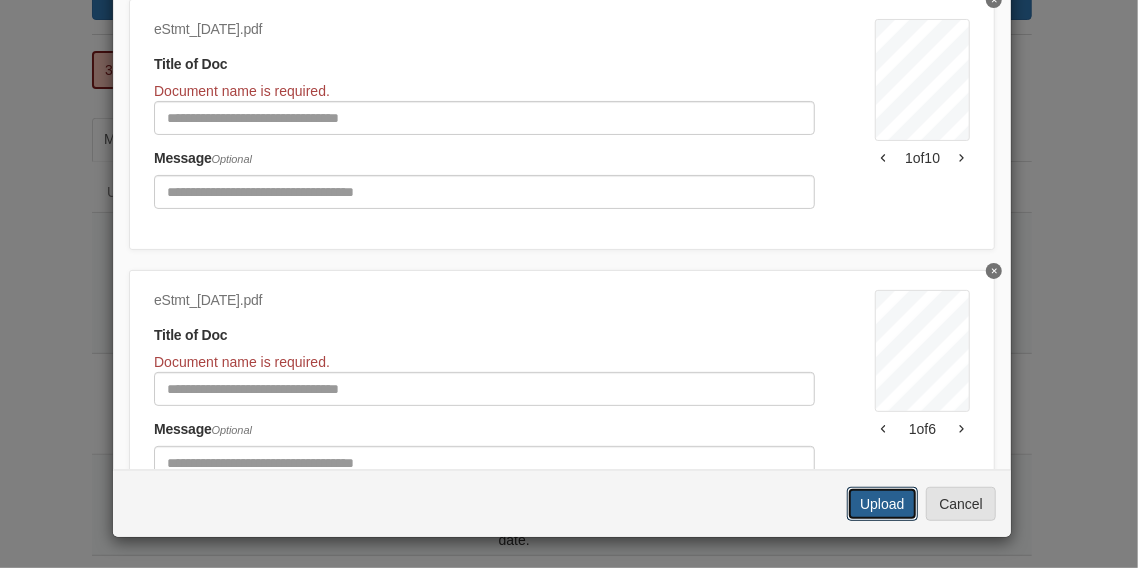 scroll, scrollTop: 0, scrollLeft: 0, axis: both 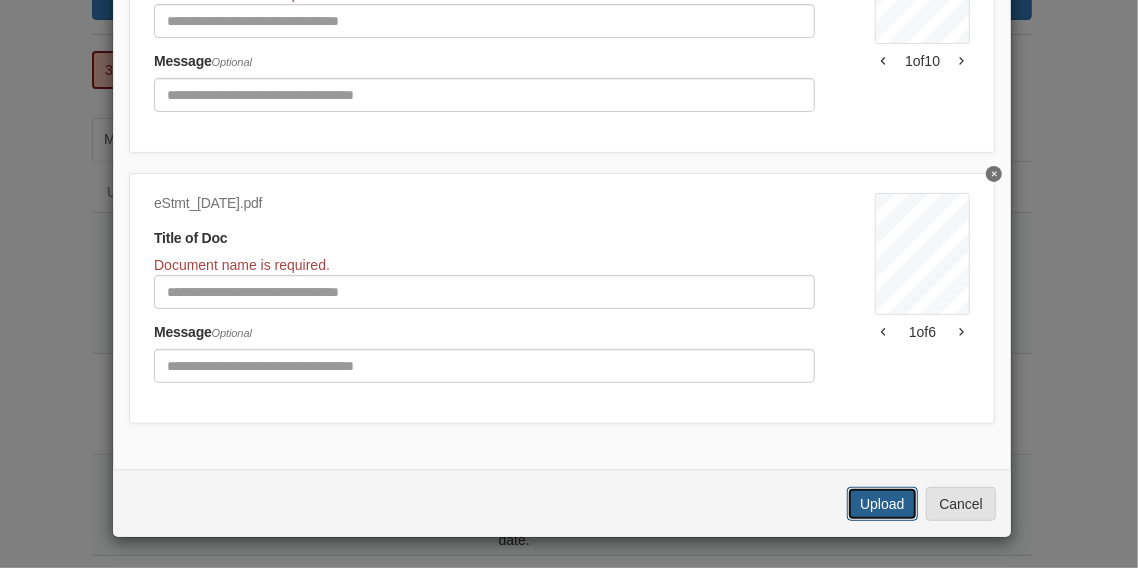 click on "Upload" at bounding box center (882, 504) 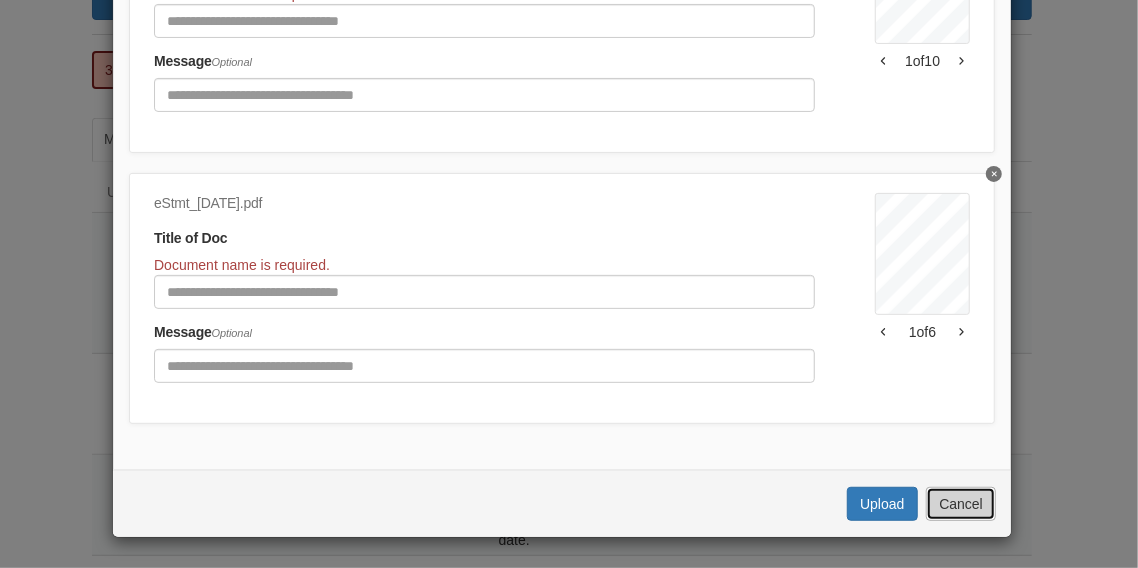click on "Cancel" at bounding box center (961, 504) 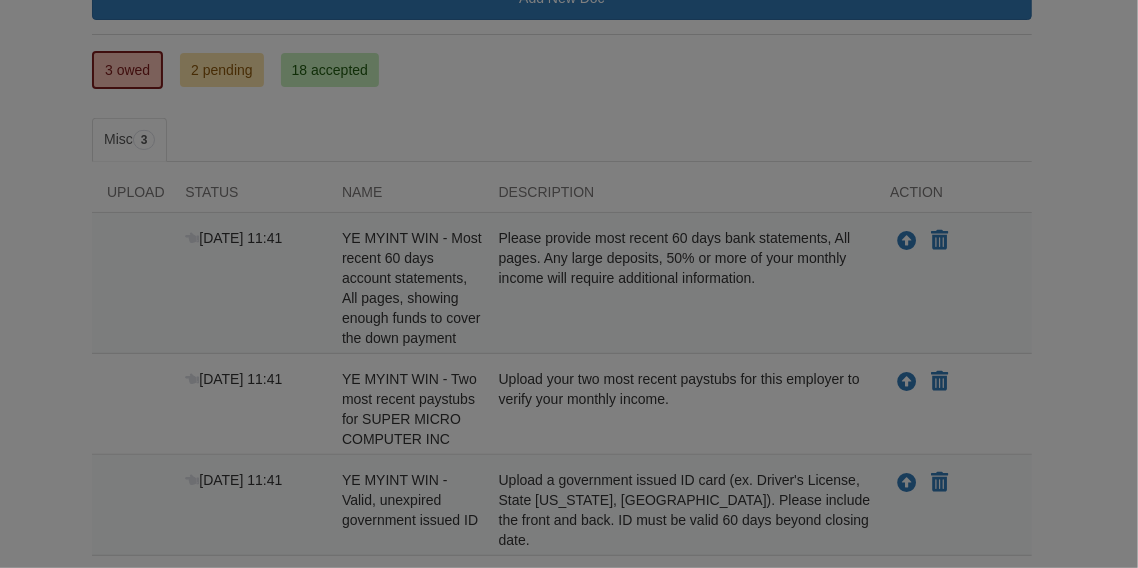 scroll, scrollTop: 0, scrollLeft: 0, axis: both 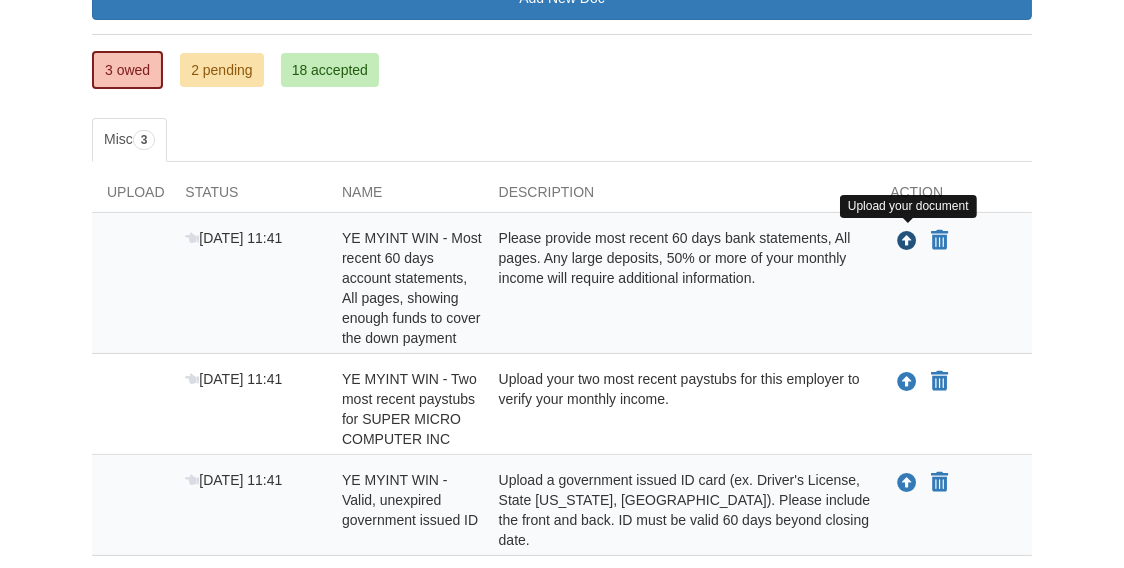 click at bounding box center (907, 242) 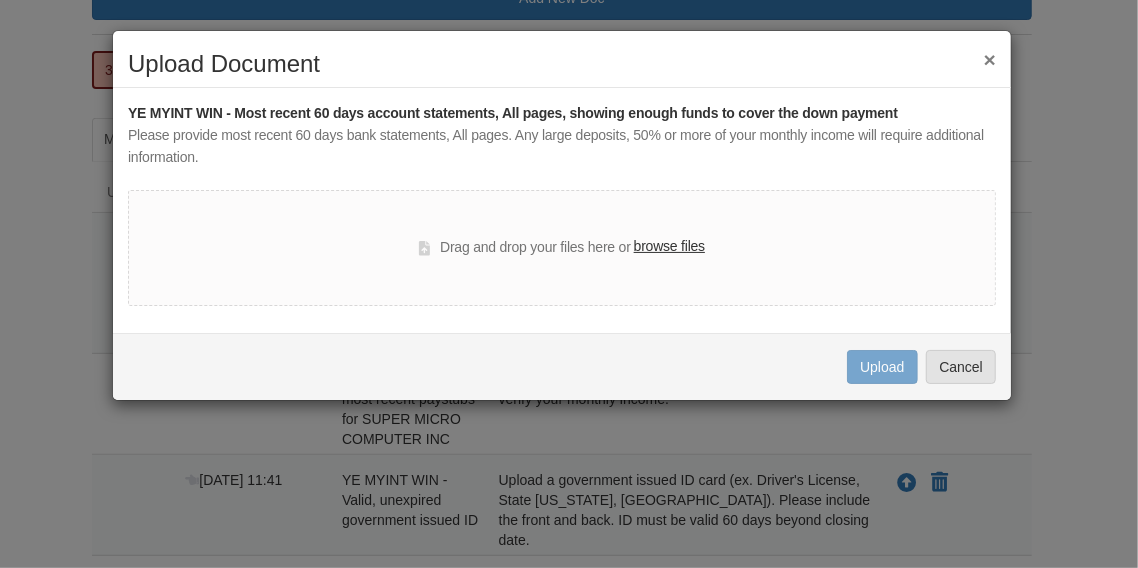 click on "browse files" at bounding box center (669, 247) 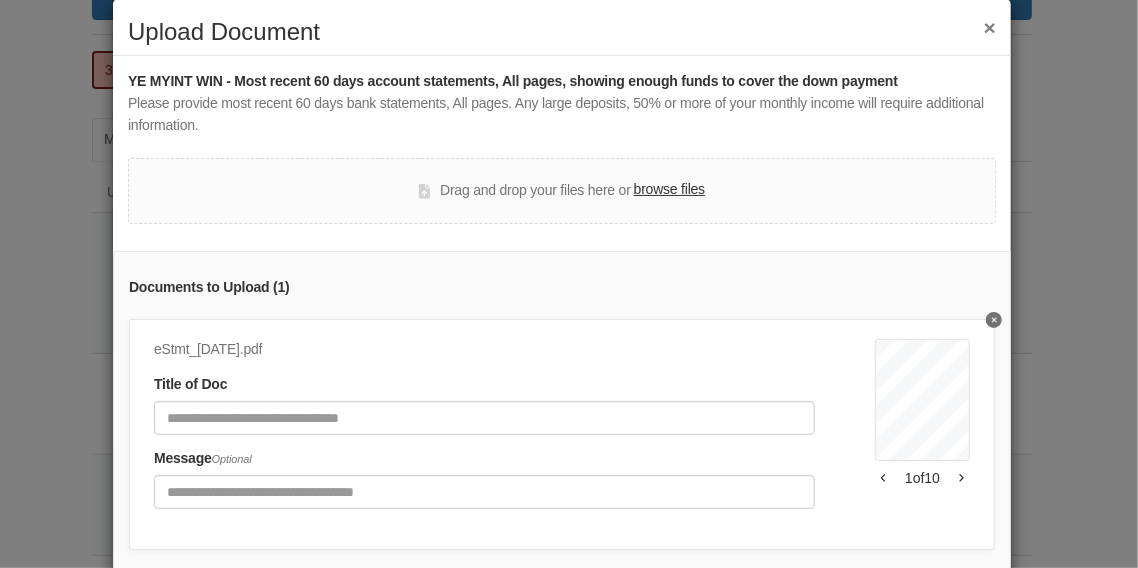 scroll, scrollTop: 0, scrollLeft: 0, axis: both 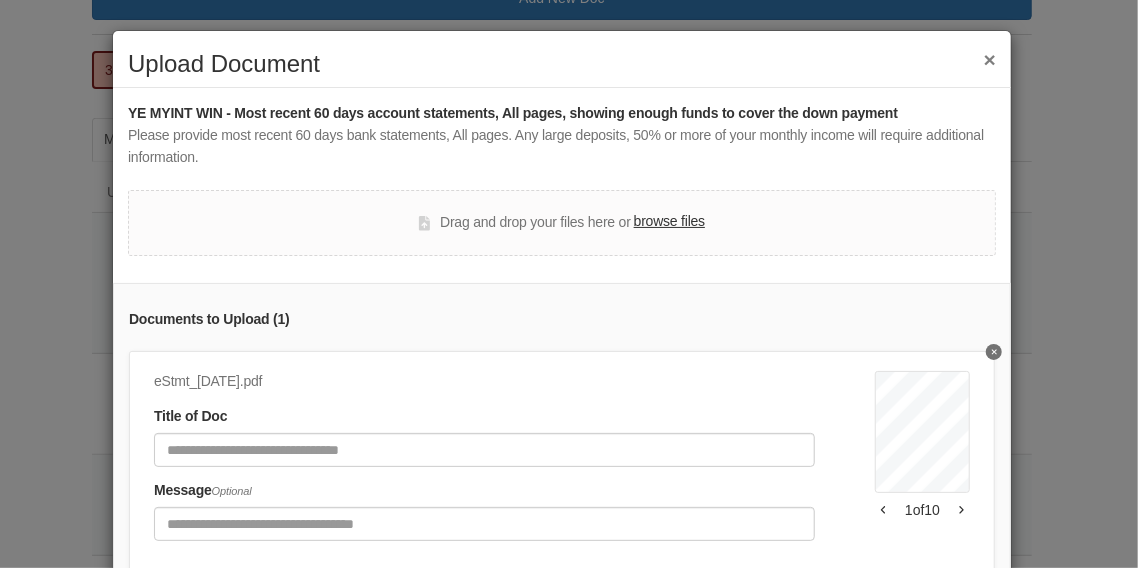 click on "browse files" at bounding box center [669, 222] 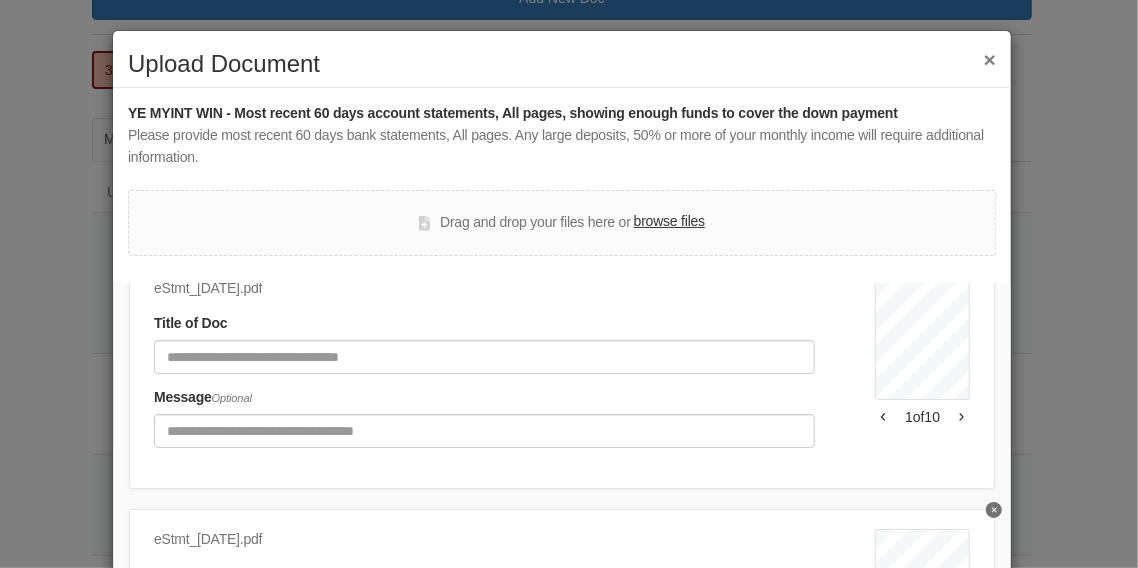 scroll, scrollTop: 108, scrollLeft: 0, axis: vertical 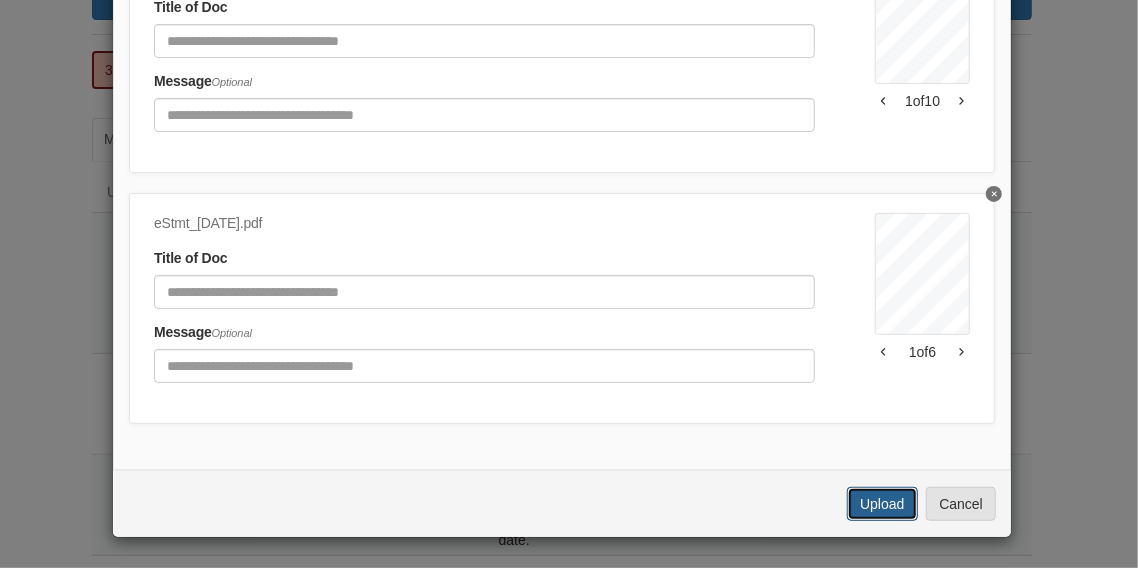 click on "Upload" at bounding box center [882, 504] 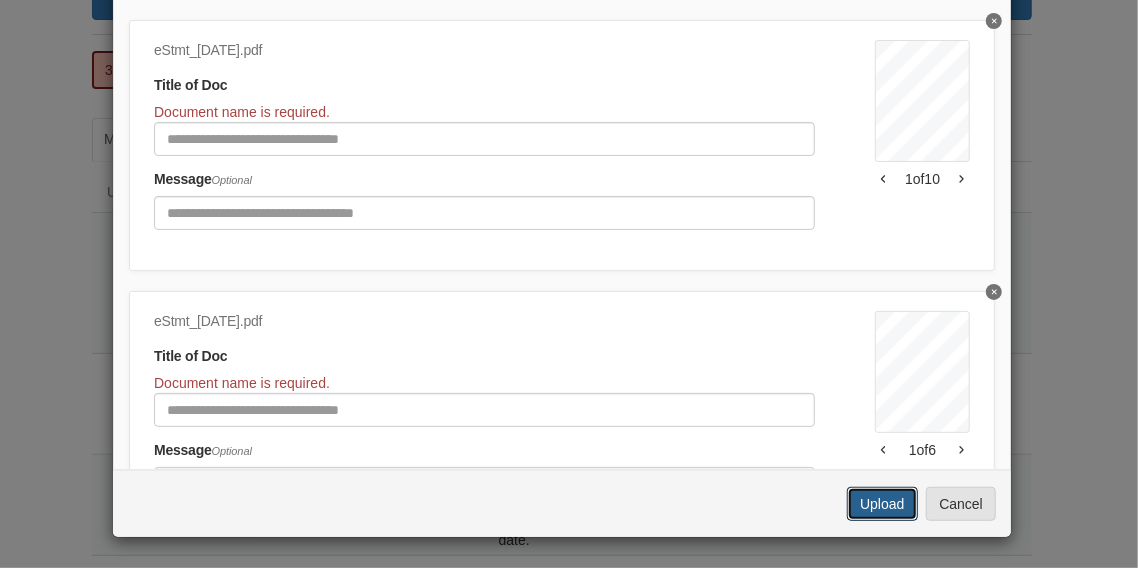 scroll, scrollTop: 0, scrollLeft: 0, axis: both 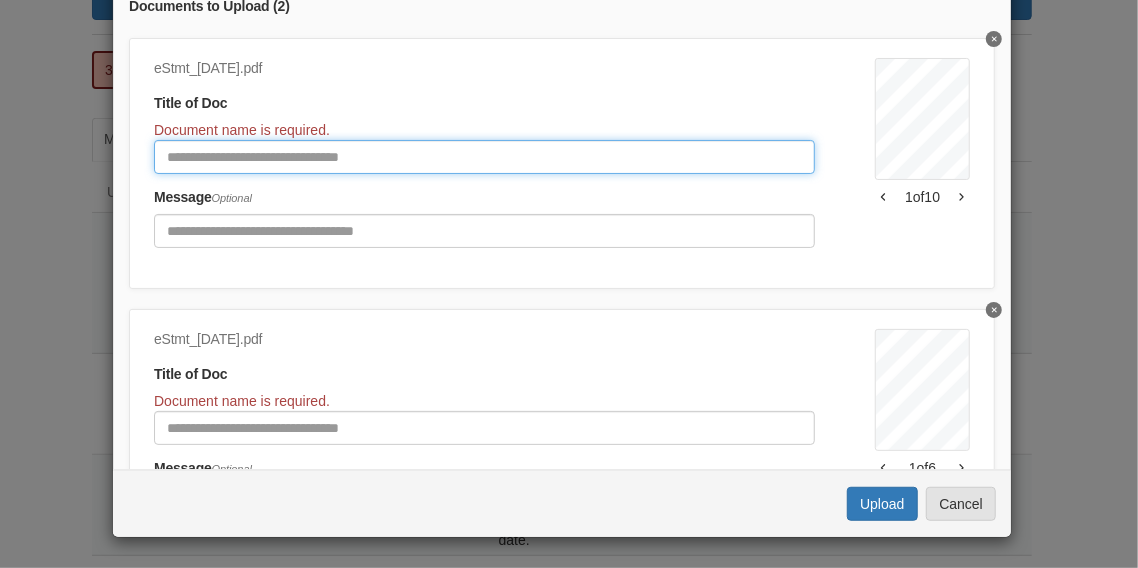 click at bounding box center (484, 157) 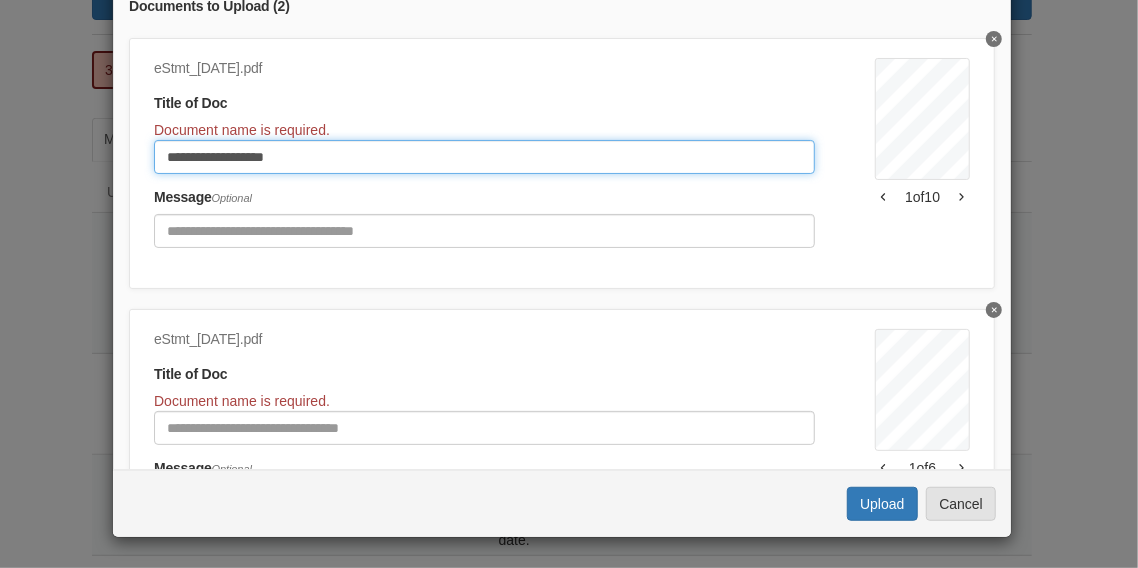 type on "**********" 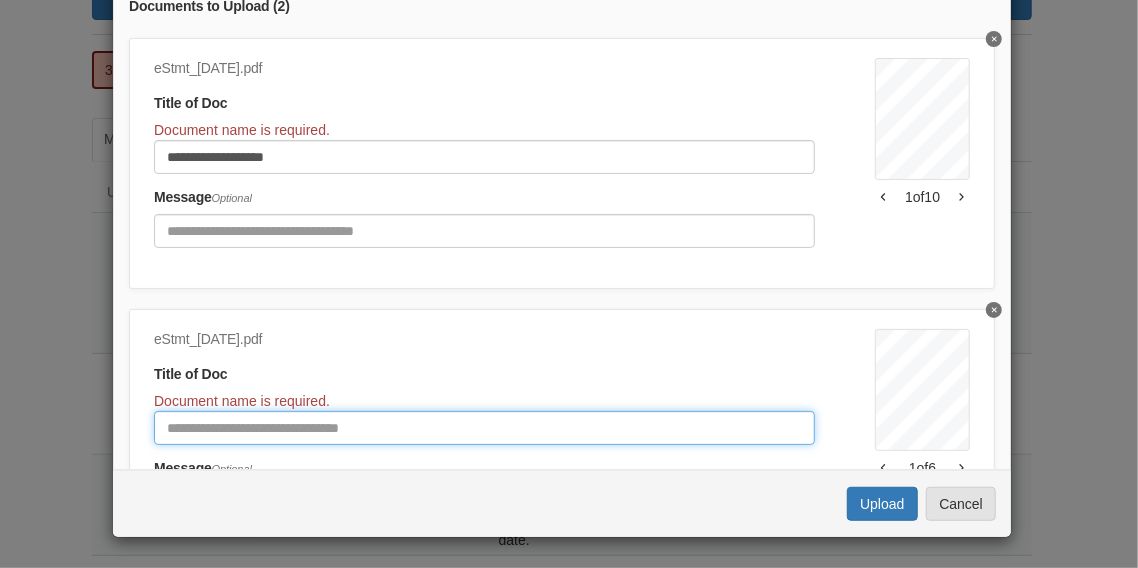 click at bounding box center (484, 428) 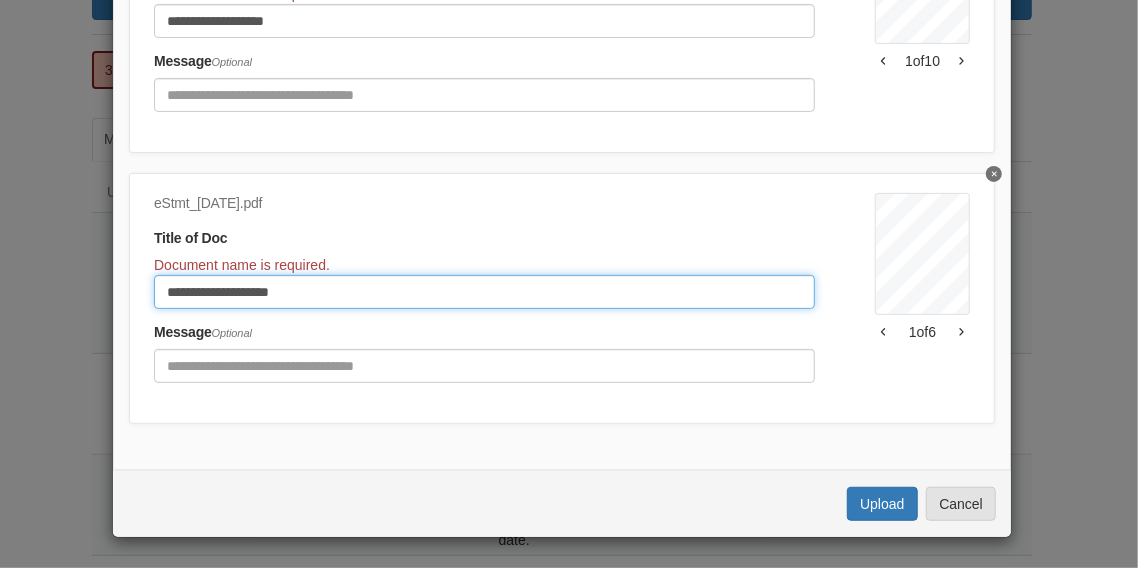 type on "**********" 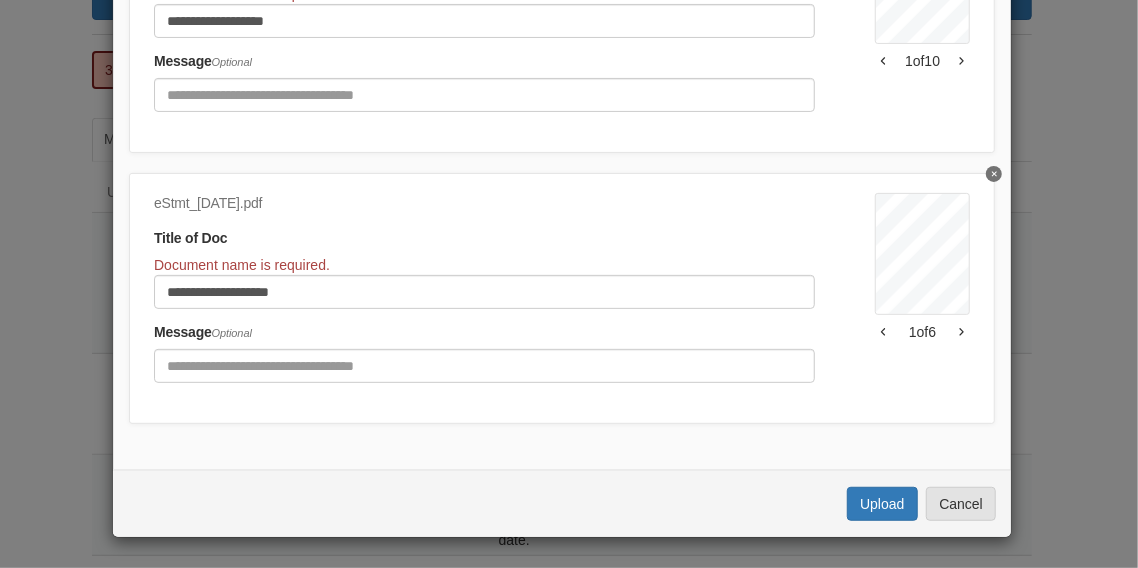 click on "**********" at bounding box center (569, 284) 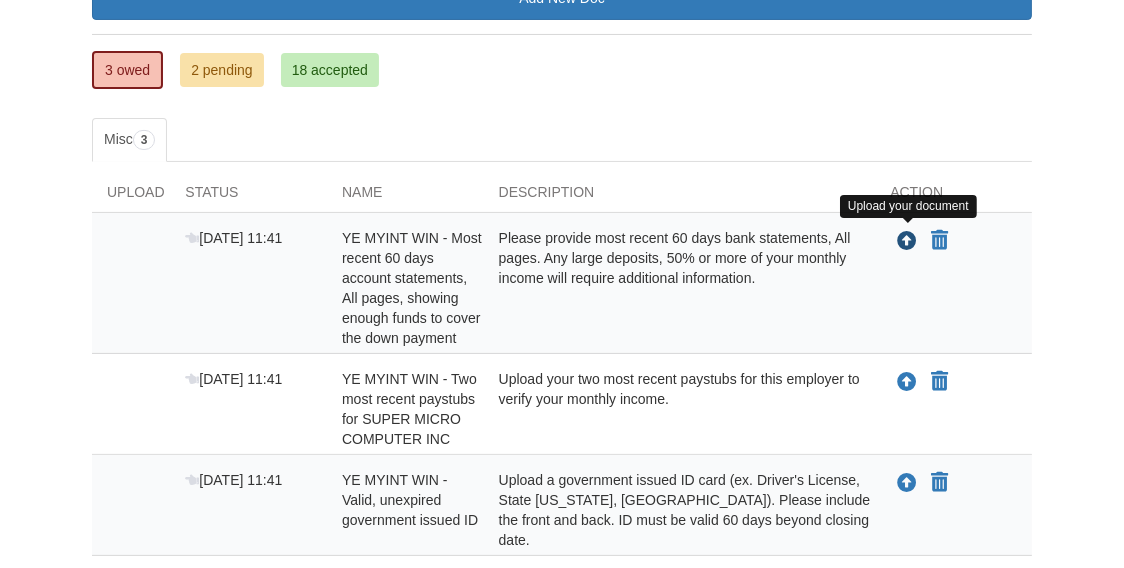 click at bounding box center (907, 242) 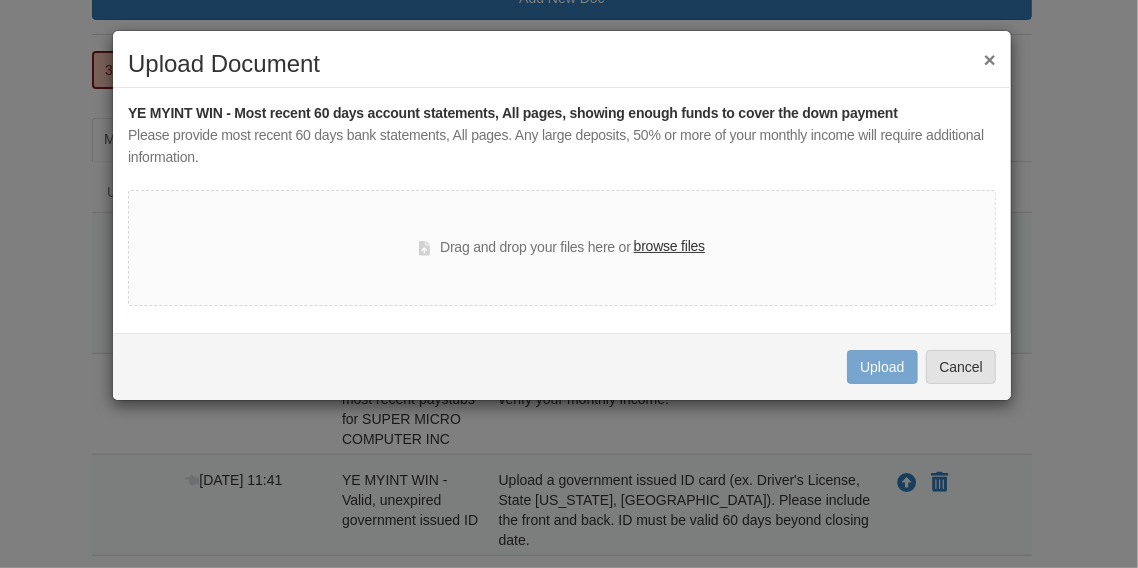 click on "browse files" at bounding box center (669, 247) 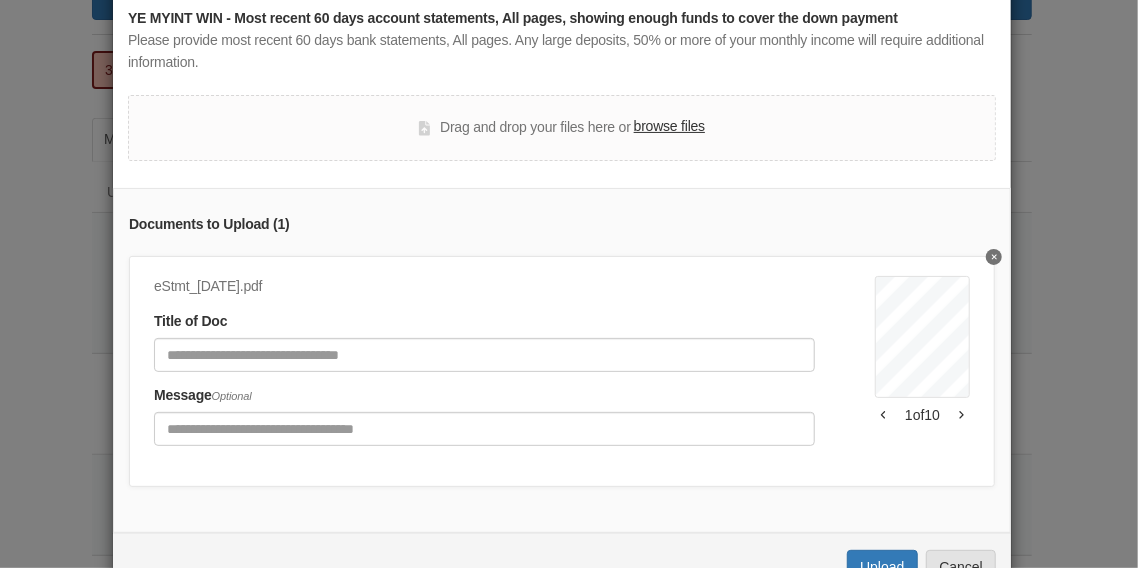 scroll, scrollTop: 172, scrollLeft: 0, axis: vertical 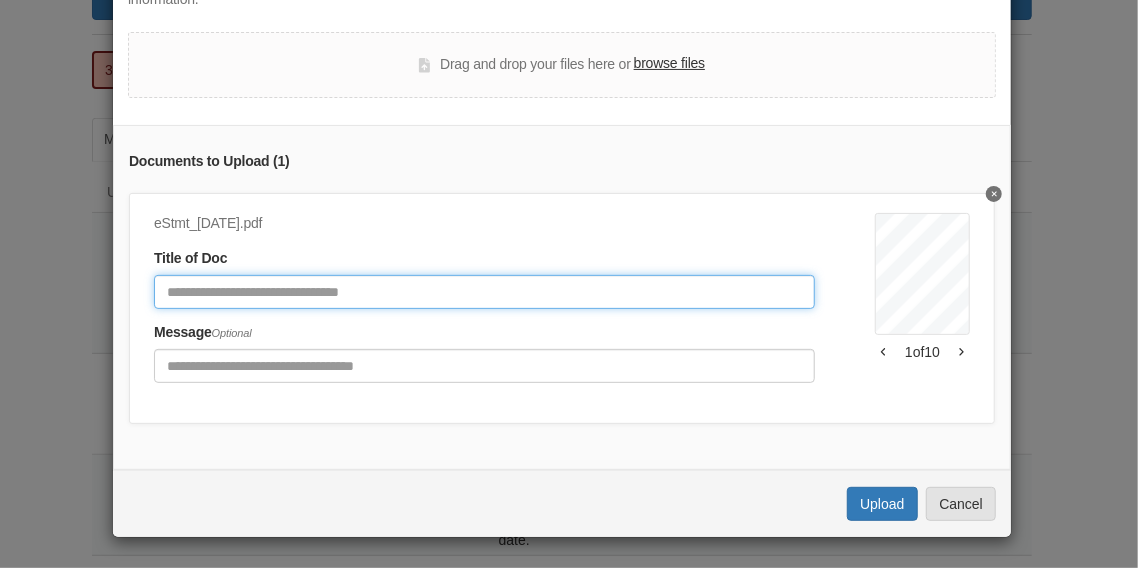 click 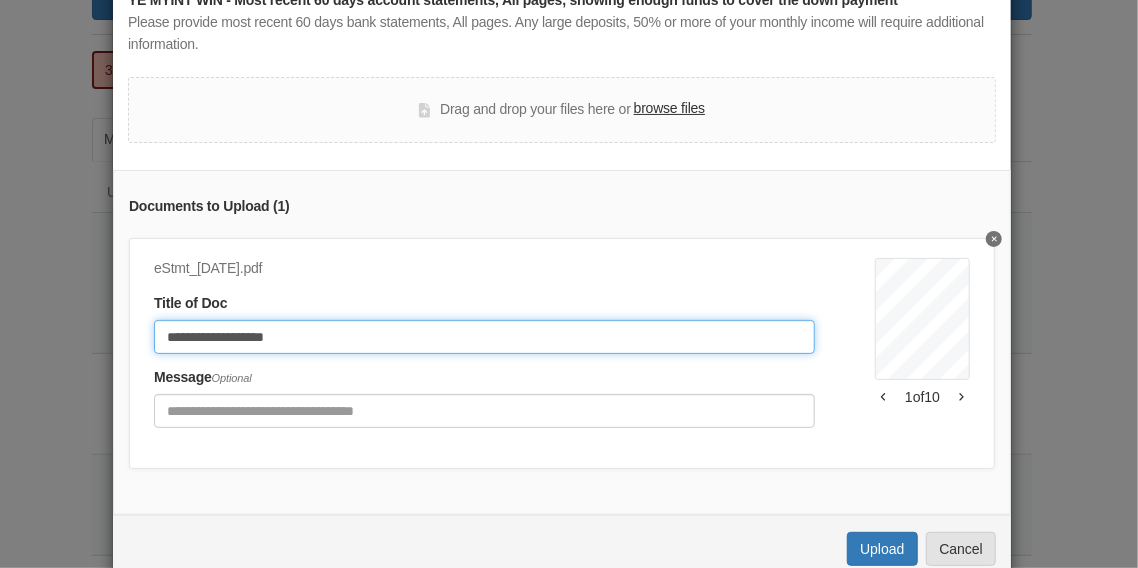 scroll, scrollTop: 77, scrollLeft: 0, axis: vertical 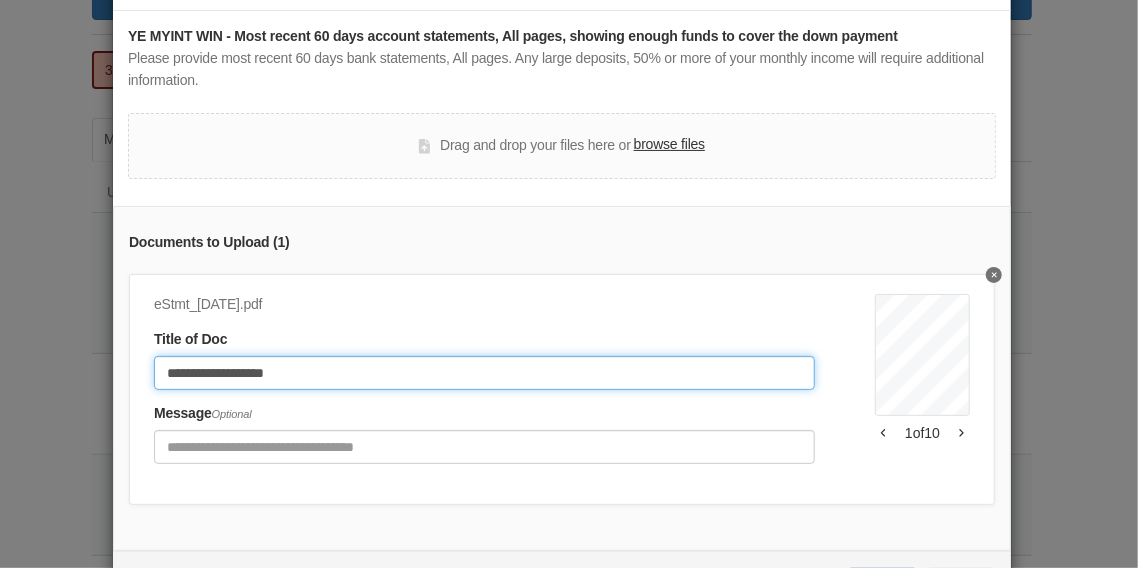 type on "**********" 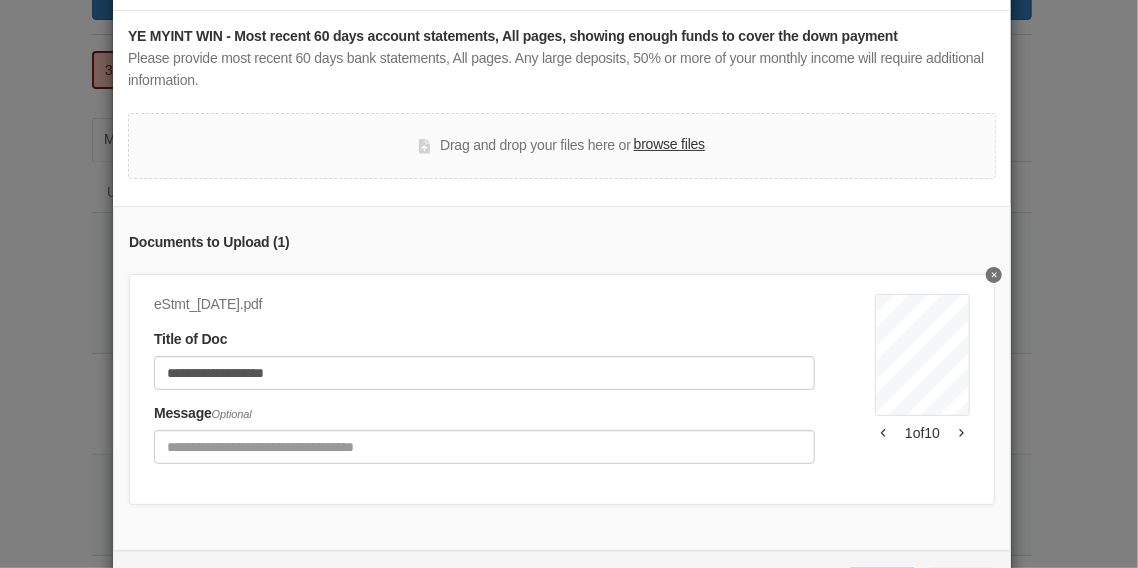 click on "browse files" at bounding box center (669, 145) 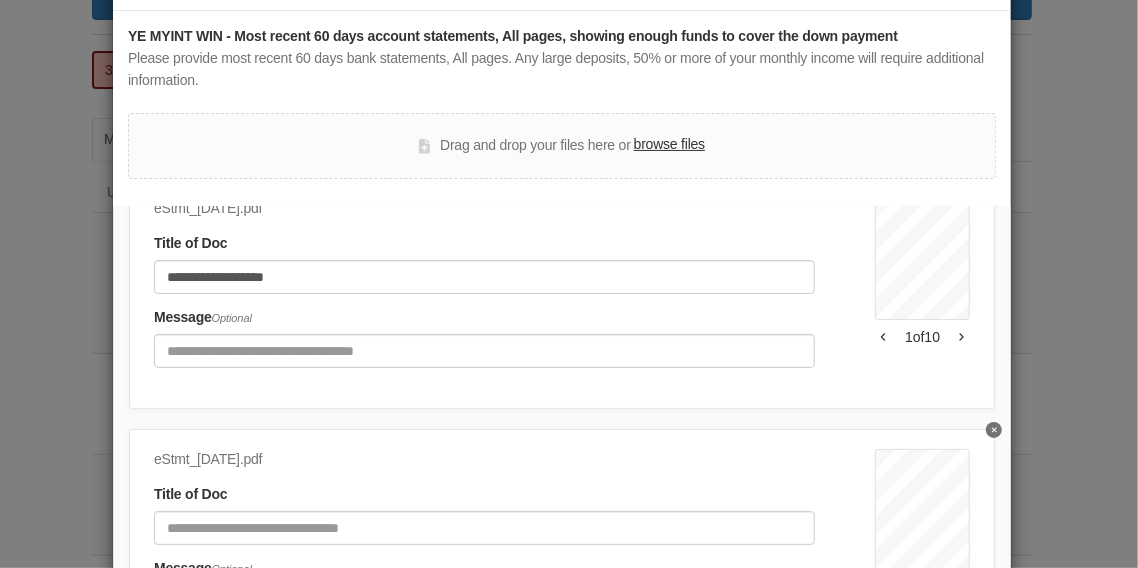 scroll, scrollTop: 108, scrollLeft: 0, axis: vertical 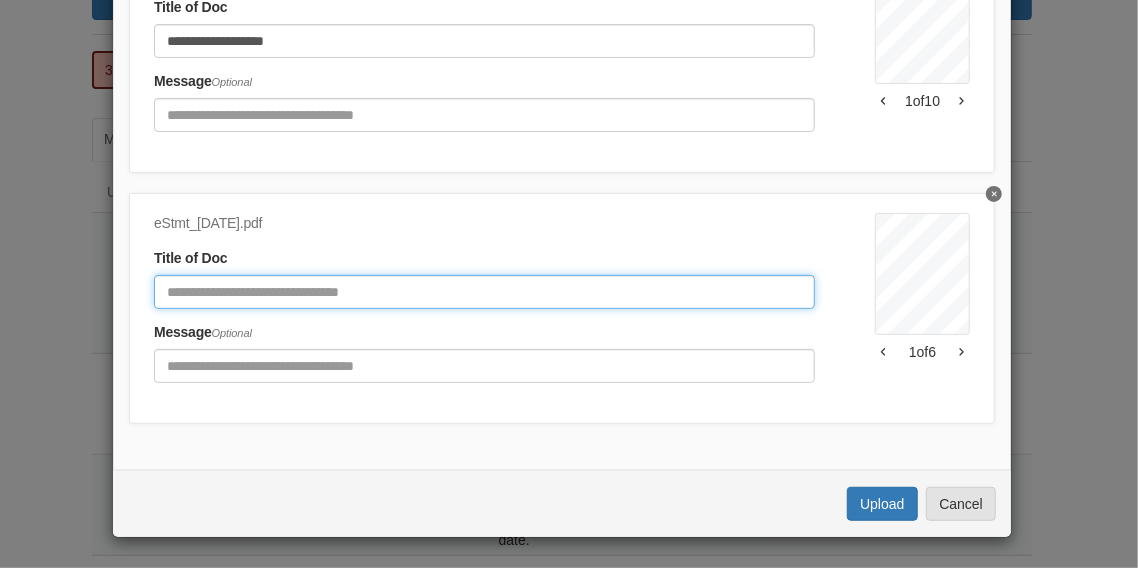 click 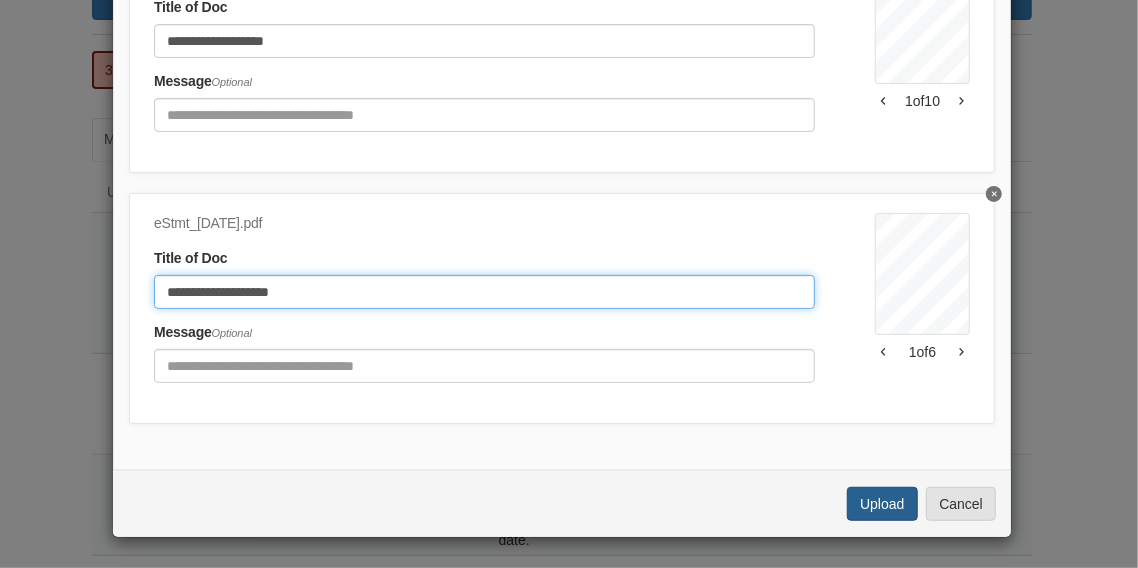 type on "**********" 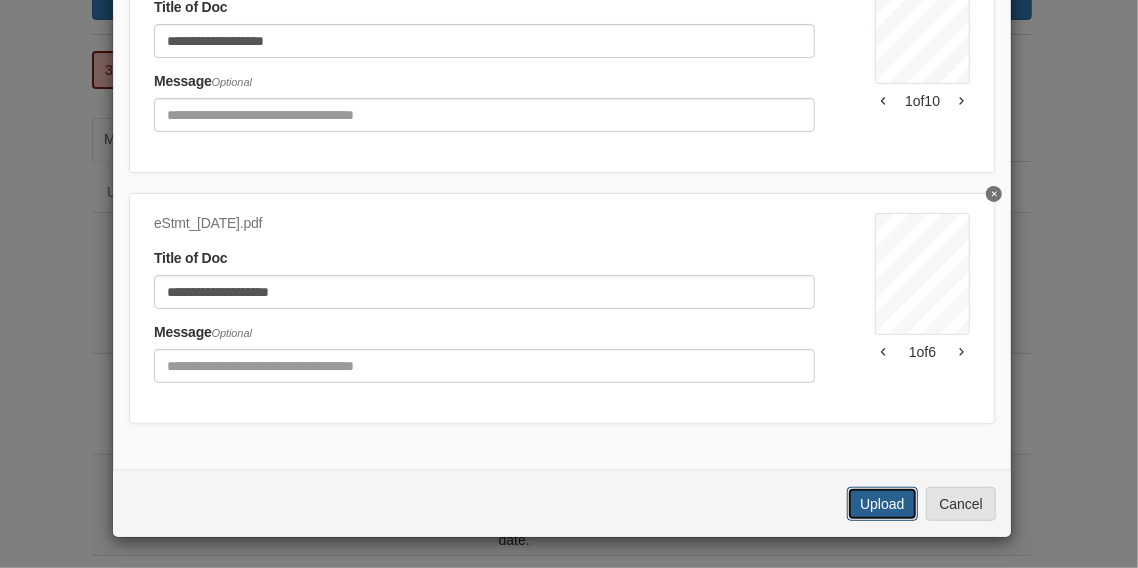 click on "Upload" at bounding box center [882, 504] 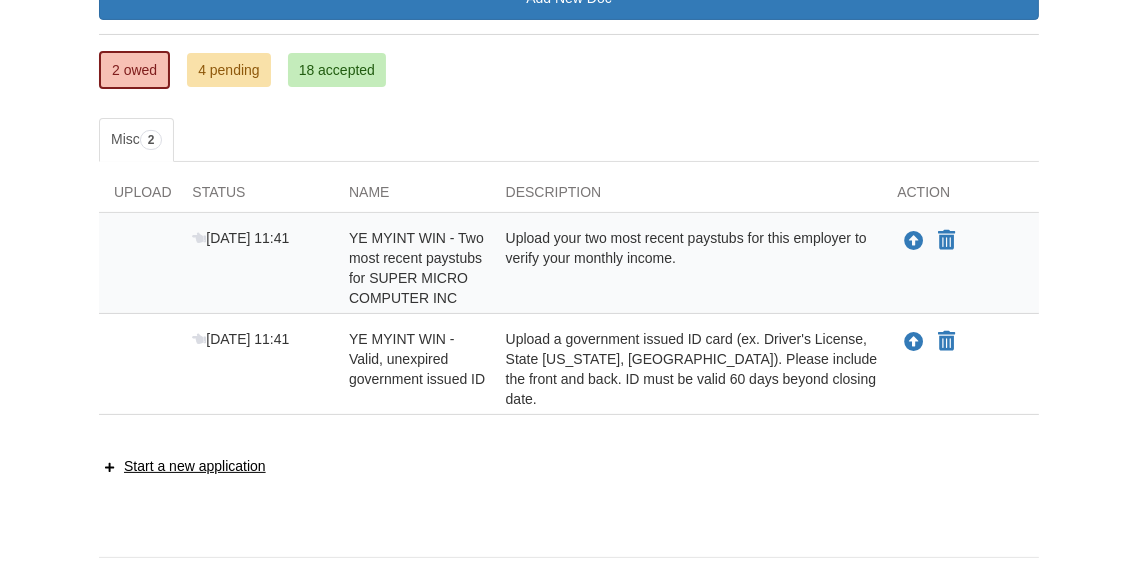 scroll, scrollTop: 315, scrollLeft: 0, axis: vertical 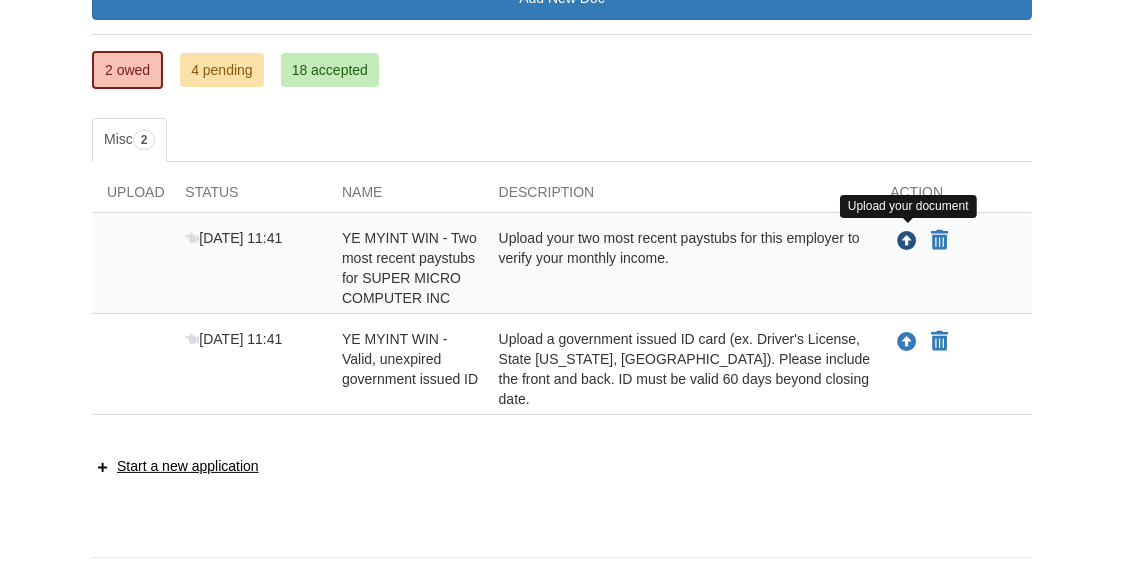 click at bounding box center [907, 242] 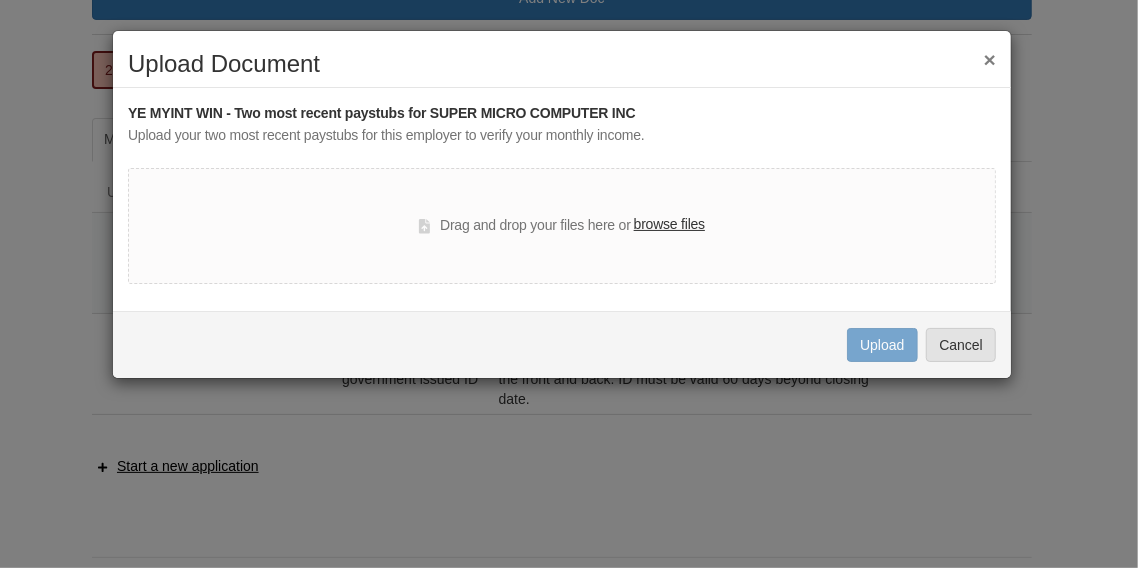 click on "browse files" at bounding box center [669, 225] 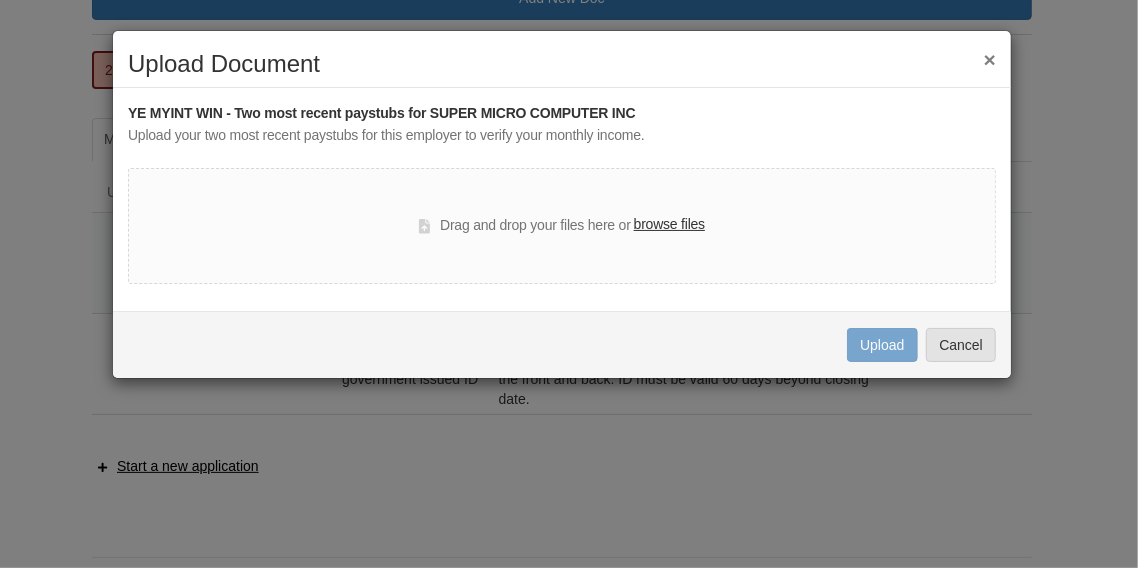 click on "Drag and drop your files here or   browse files" at bounding box center (562, 226) 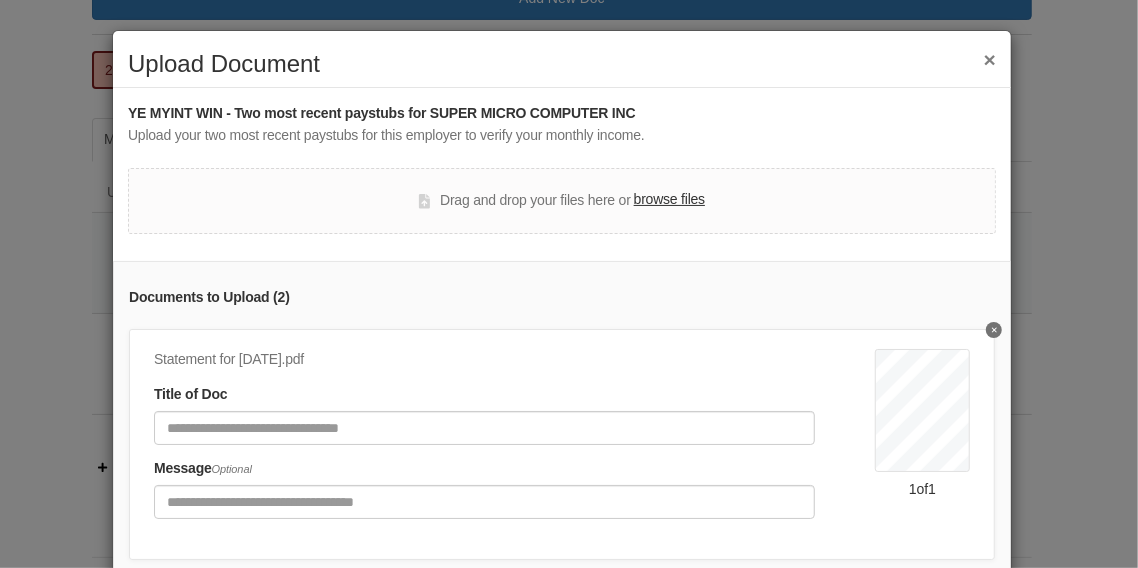 scroll, scrollTop: 108, scrollLeft: 0, axis: vertical 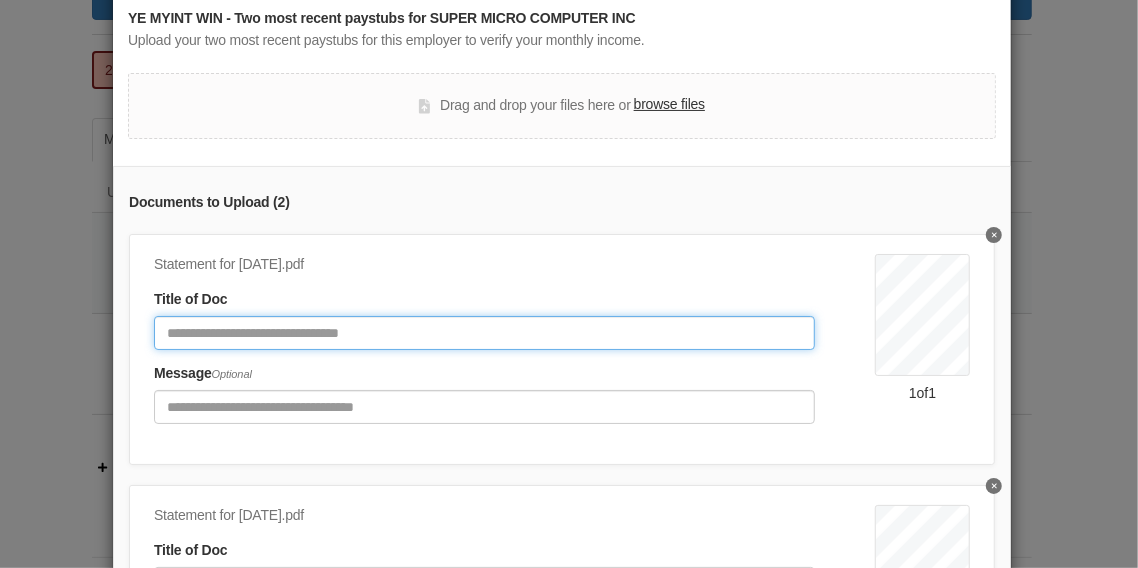 click 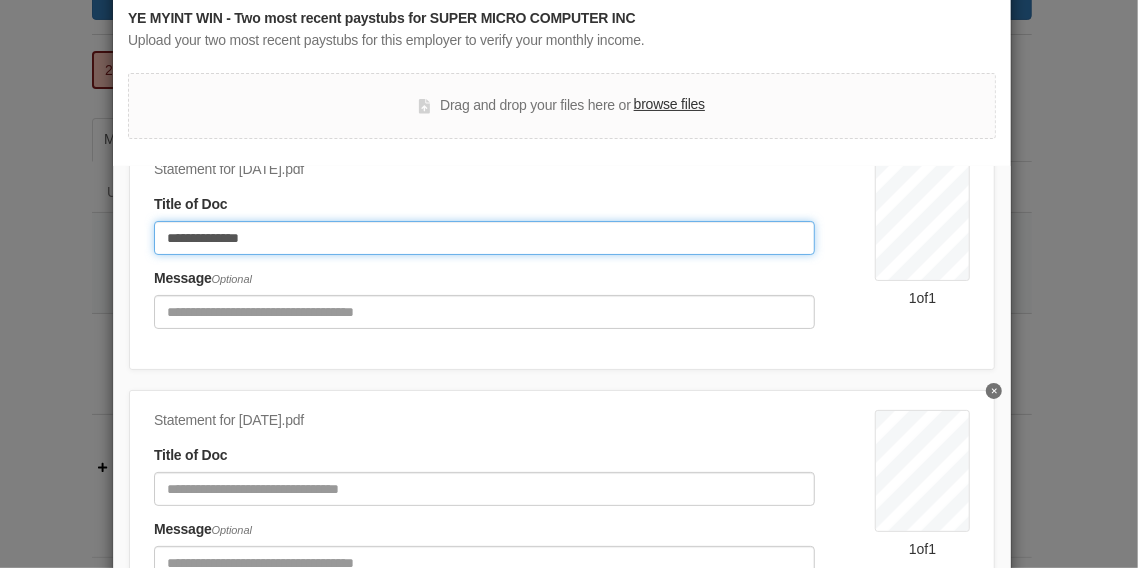 scroll, scrollTop: 109, scrollLeft: 0, axis: vertical 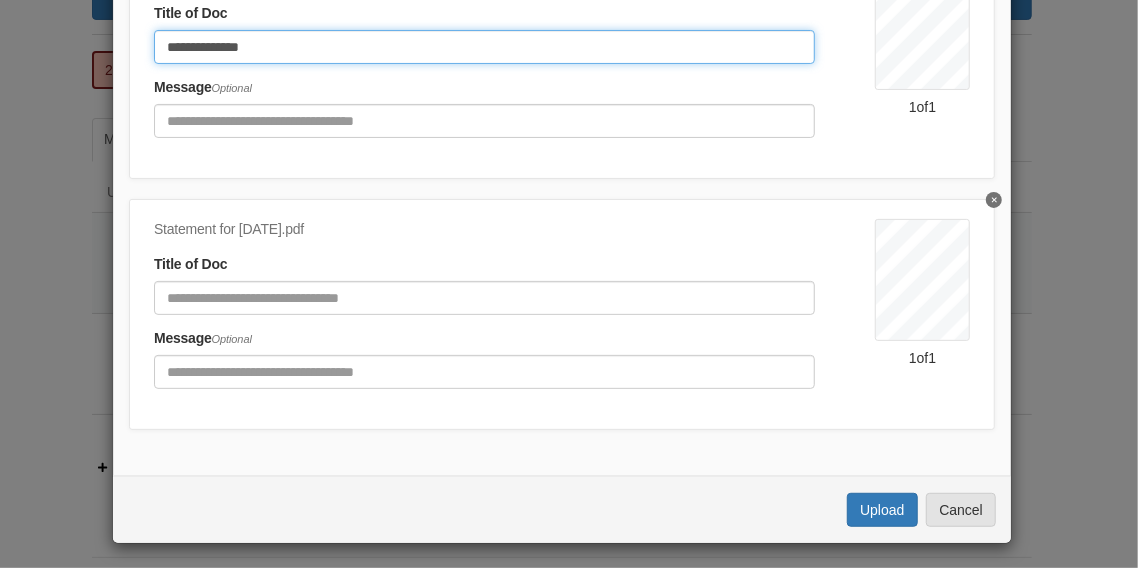 type on "**********" 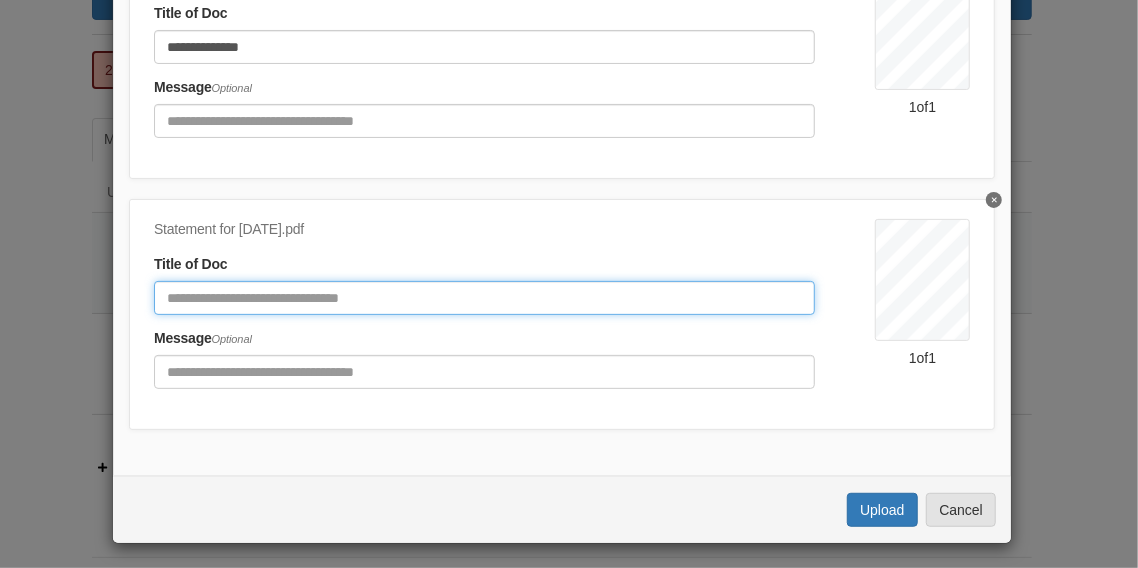 click 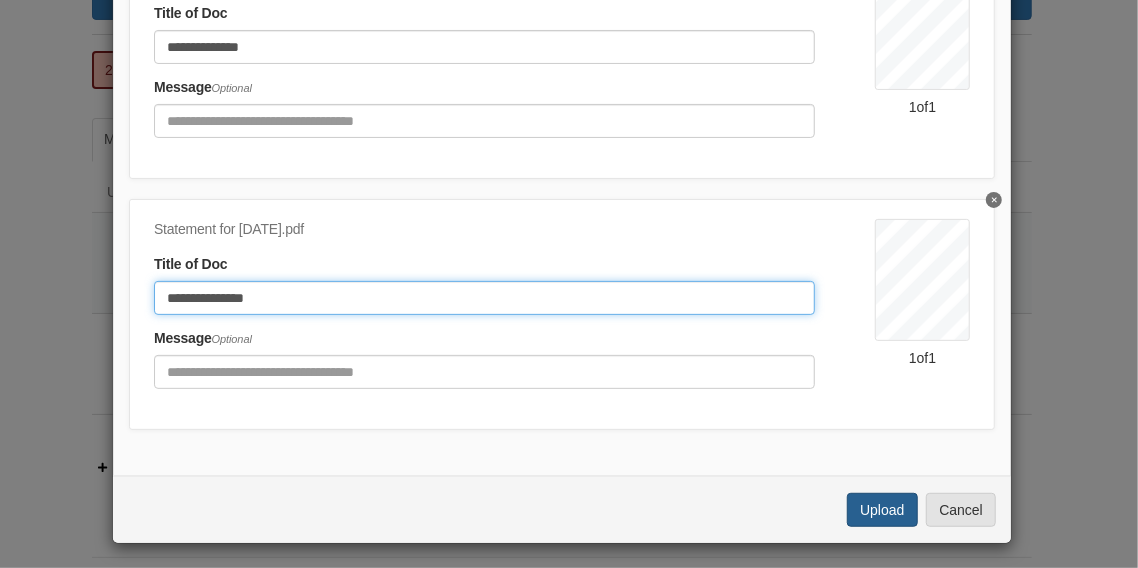 type on "**********" 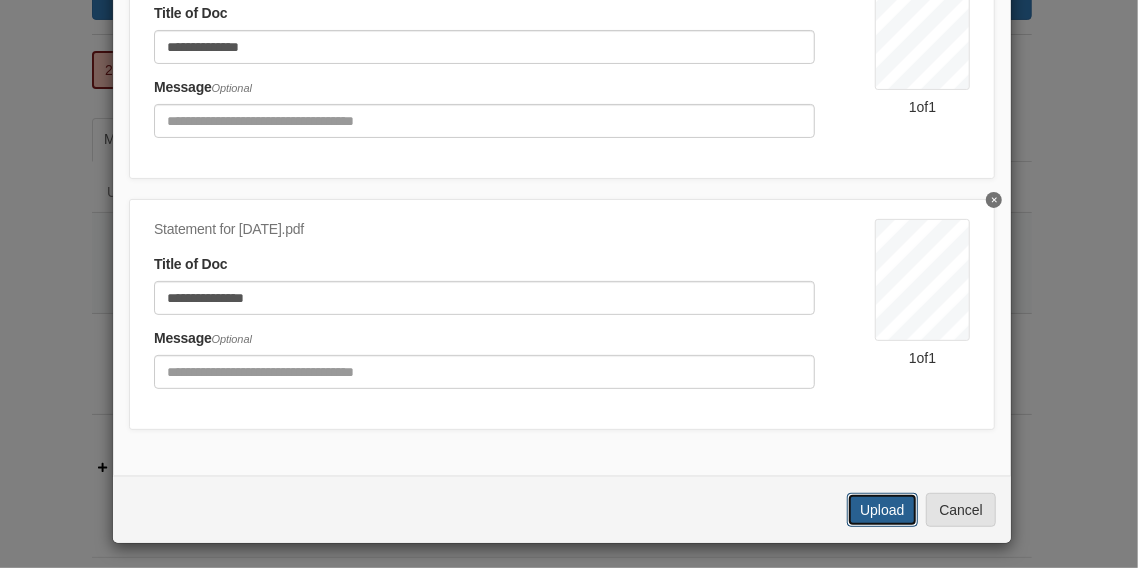 click on "Upload" at bounding box center (882, 510) 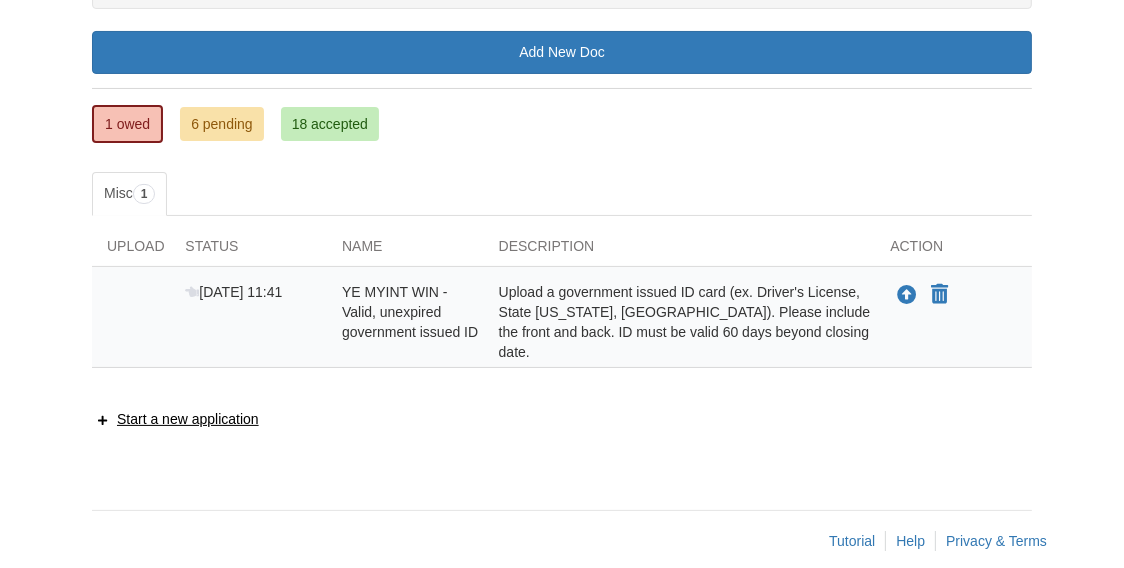 scroll, scrollTop: 262, scrollLeft: 0, axis: vertical 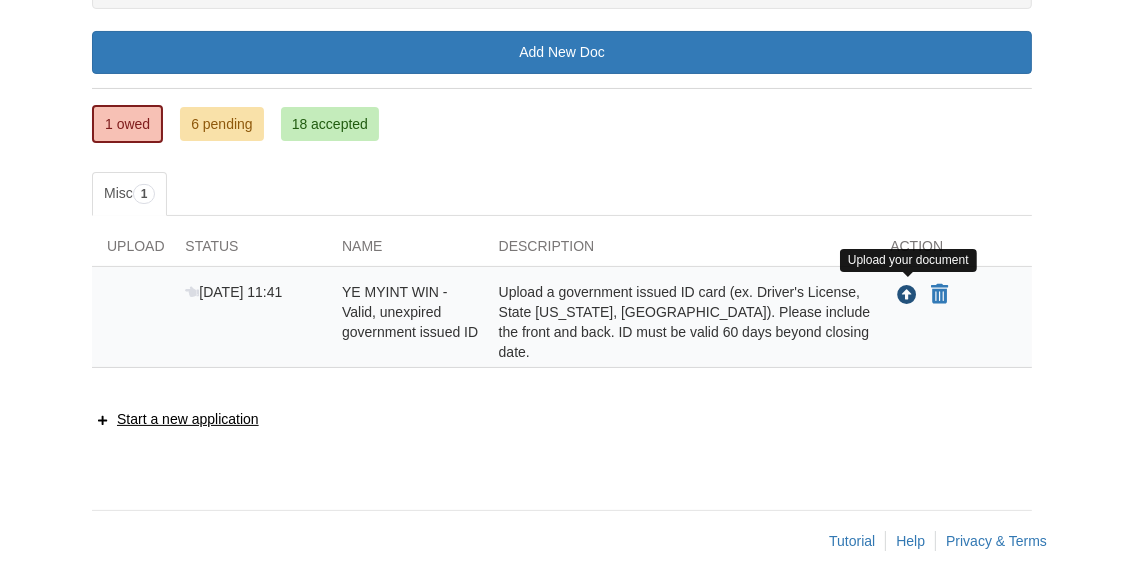 click at bounding box center [907, 296] 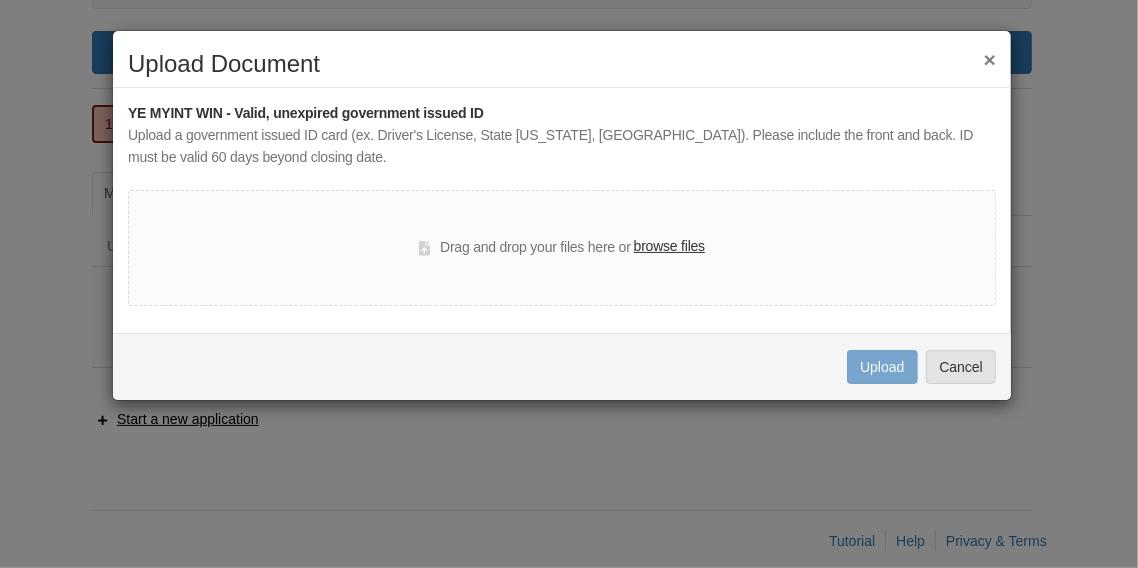 click on "browse files" at bounding box center (669, 247) 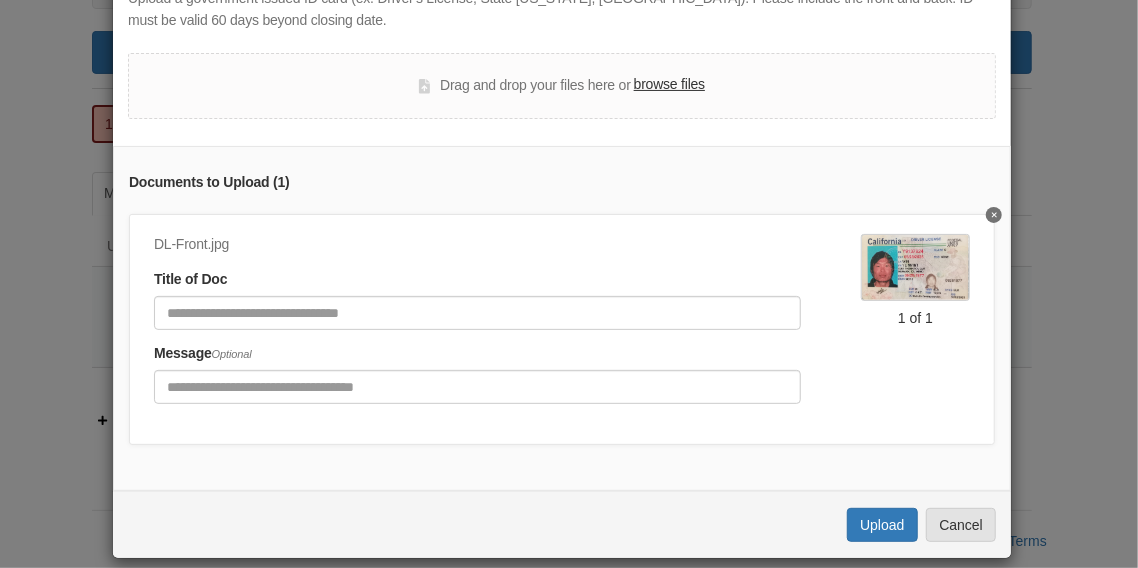 scroll, scrollTop: 172, scrollLeft: 0, axis: vertical 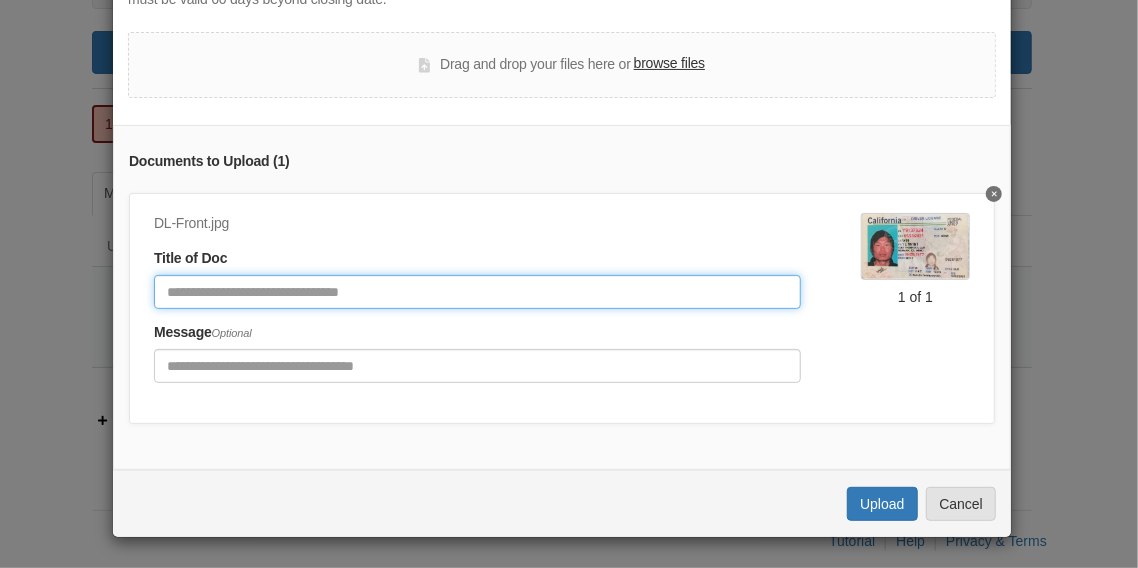 click 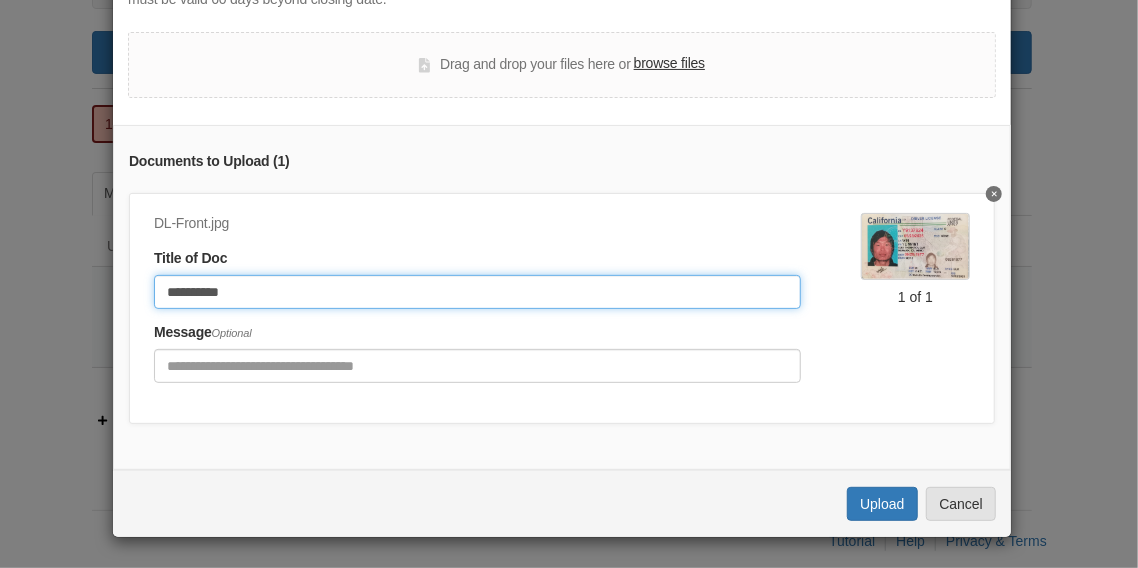 scroll, scrollTop: 77, scrollLeft: 0, axis: vertical 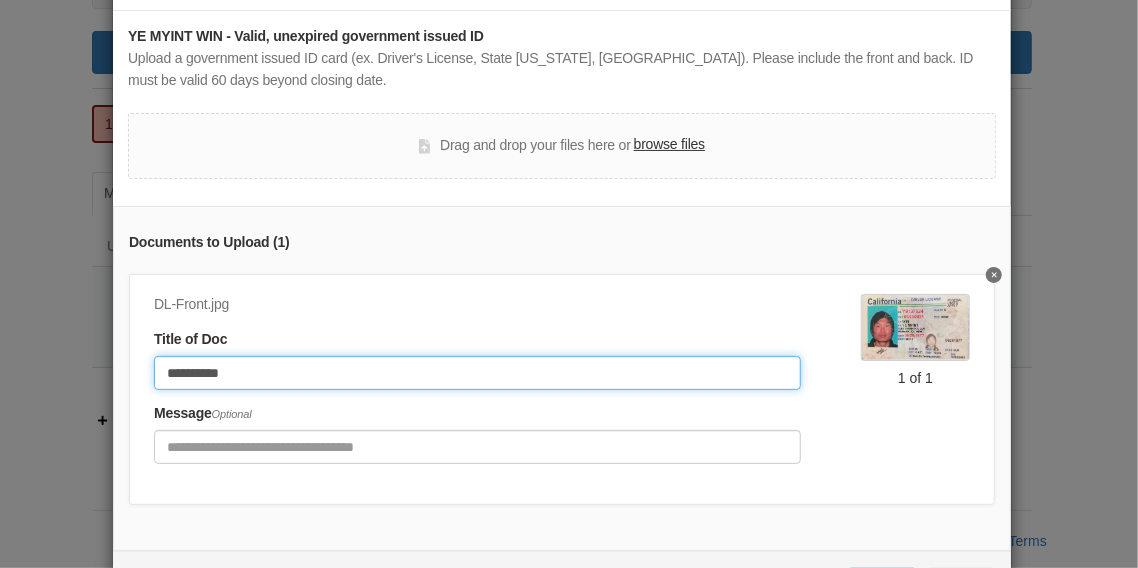 type on "**********" 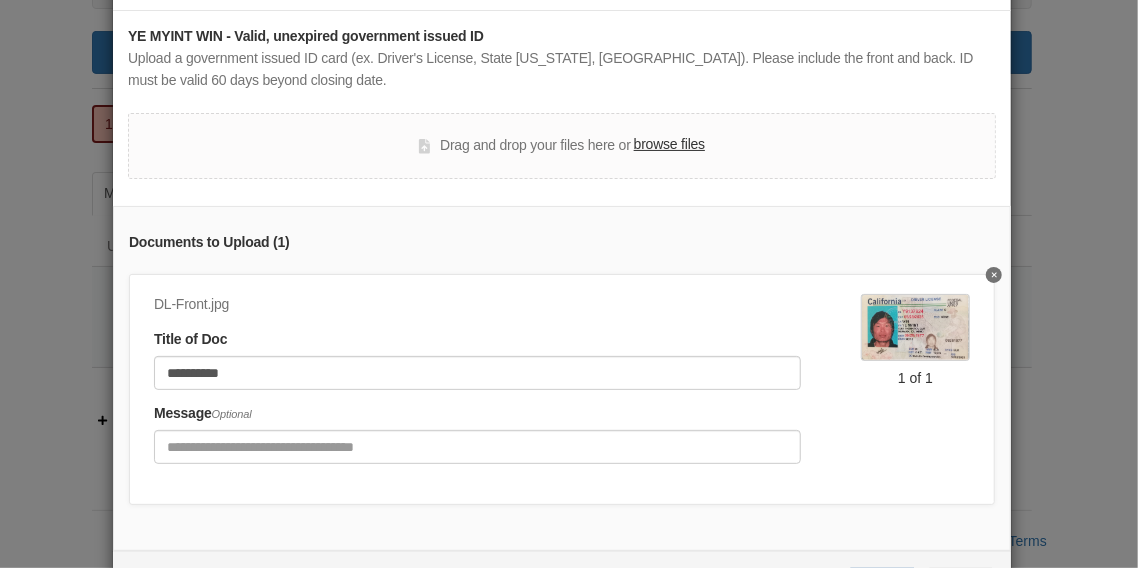 click on "browse files" at bounding box center [669, 145] 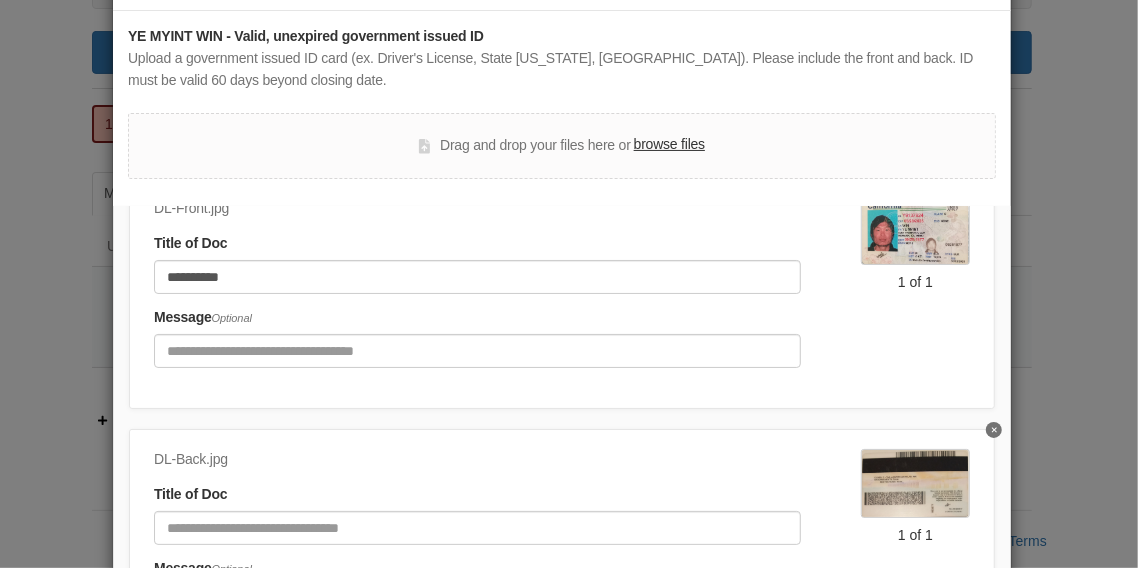 scroll, scrollTop: 108, scrollLeft: 0, axis: vertical 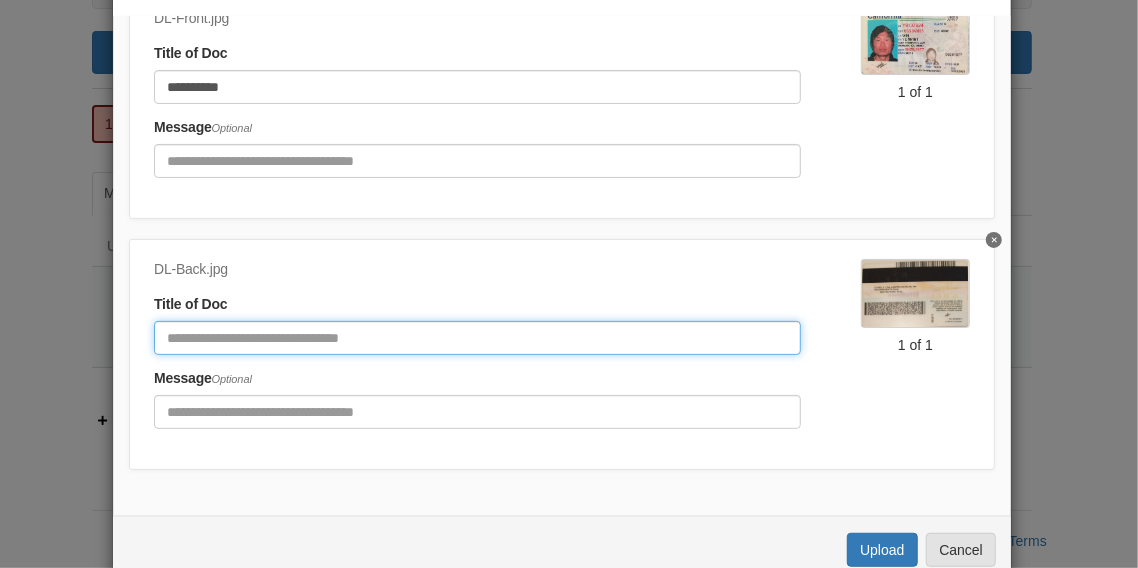 click 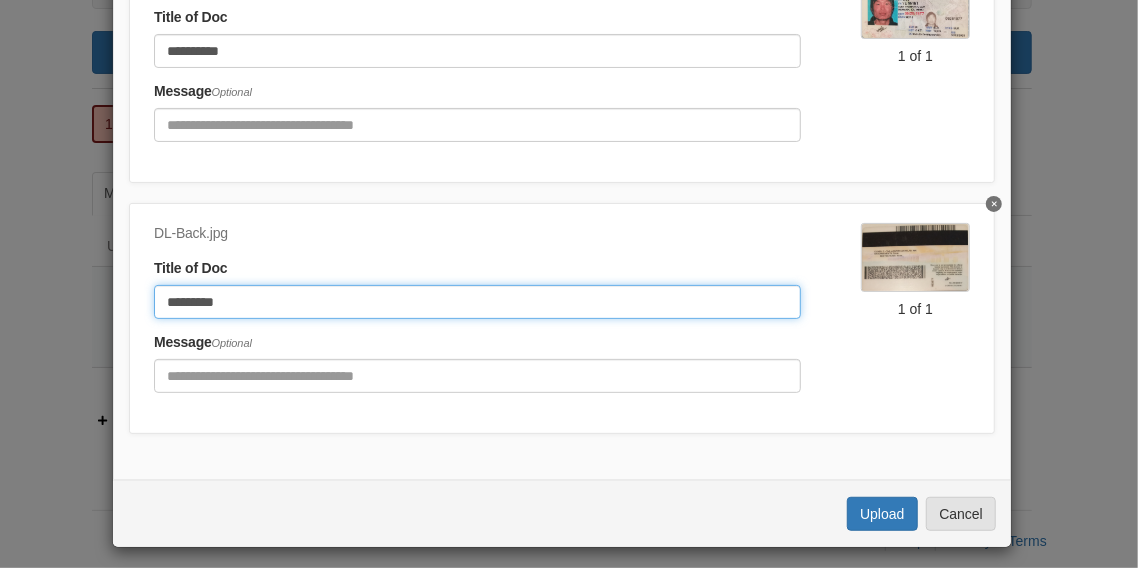 scroll, scrollTop: 313, scrollLeft: 0, axis: vertical 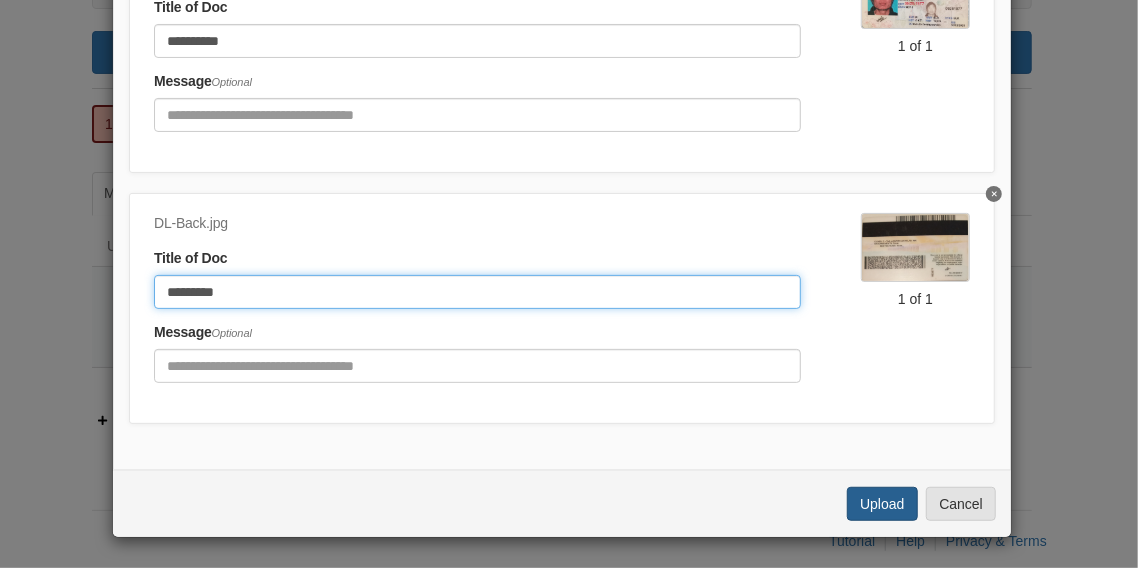 type on "*********" 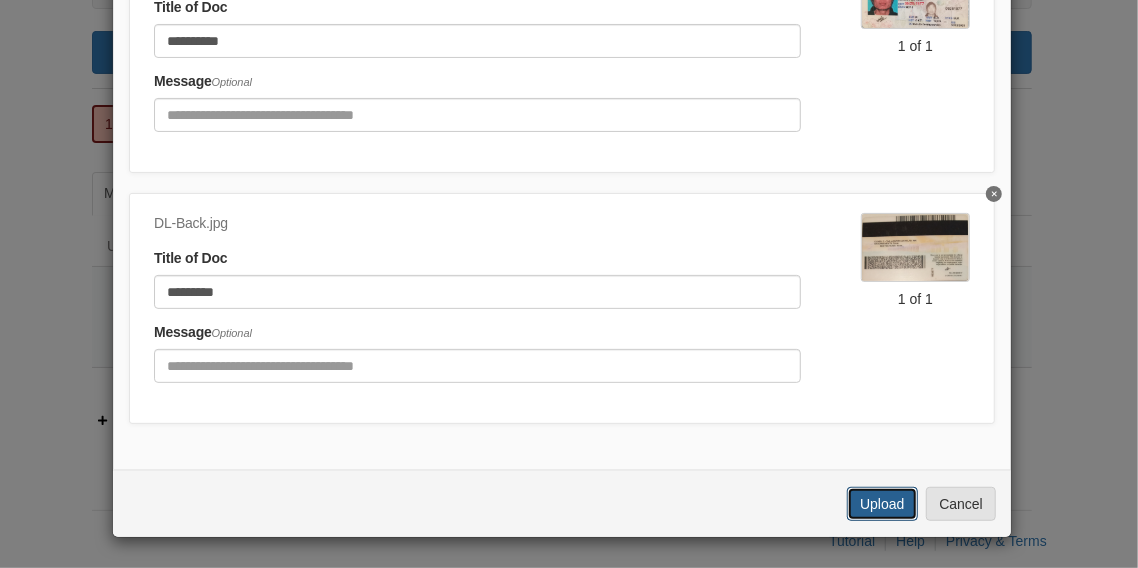 click on "Upload" at bounding box center (882, 504) 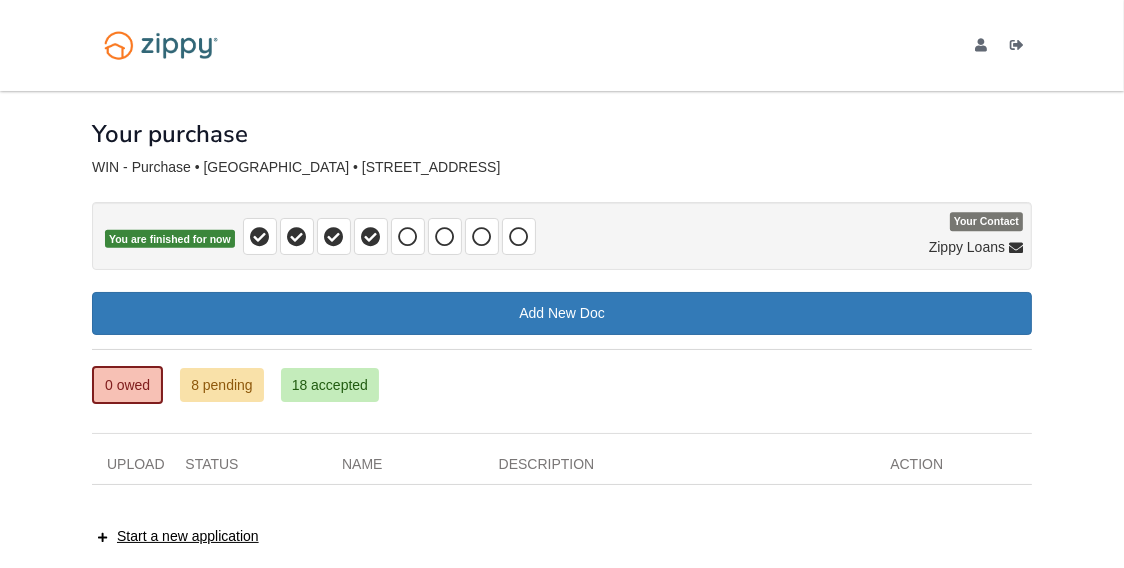 scroll, scrollTop: 0, scrollLeft: 0, axis: both 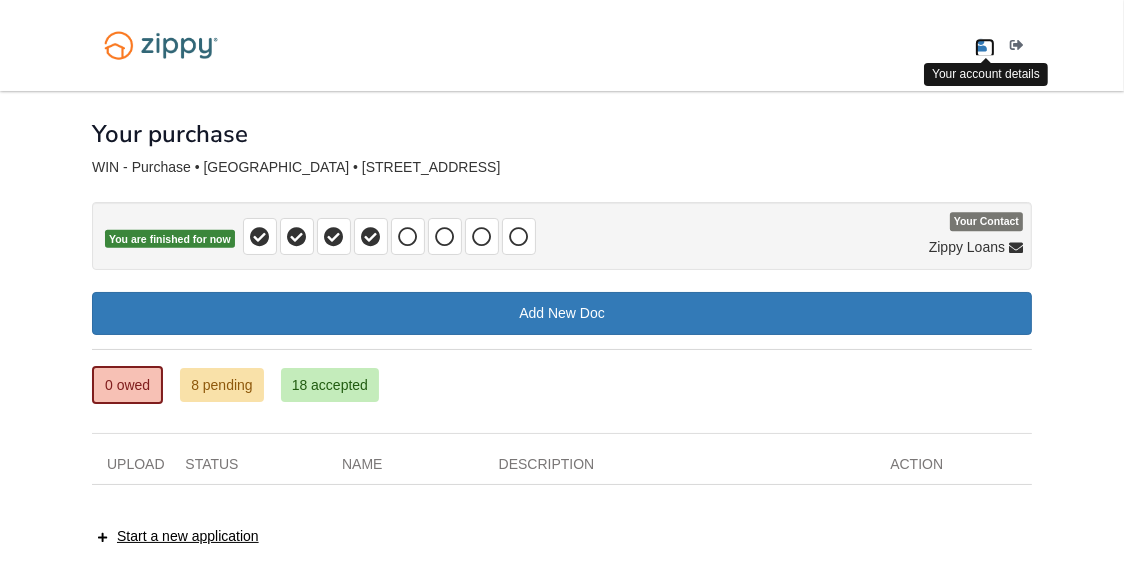 click at bounding box center [981, 46] 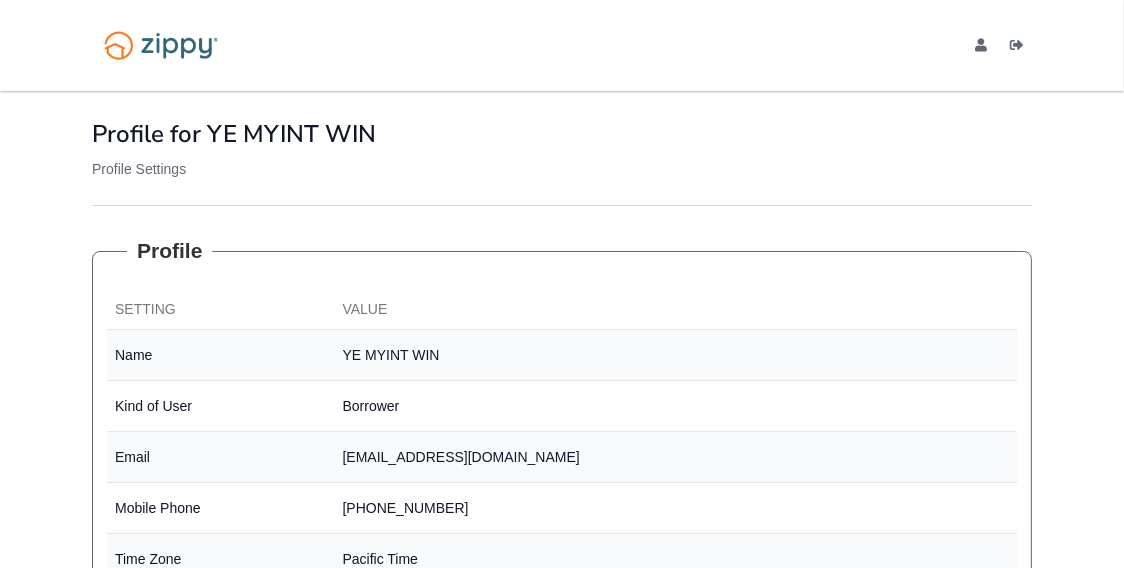 scroll, scrollTop: 0, scrollLeft: 0, axis: both 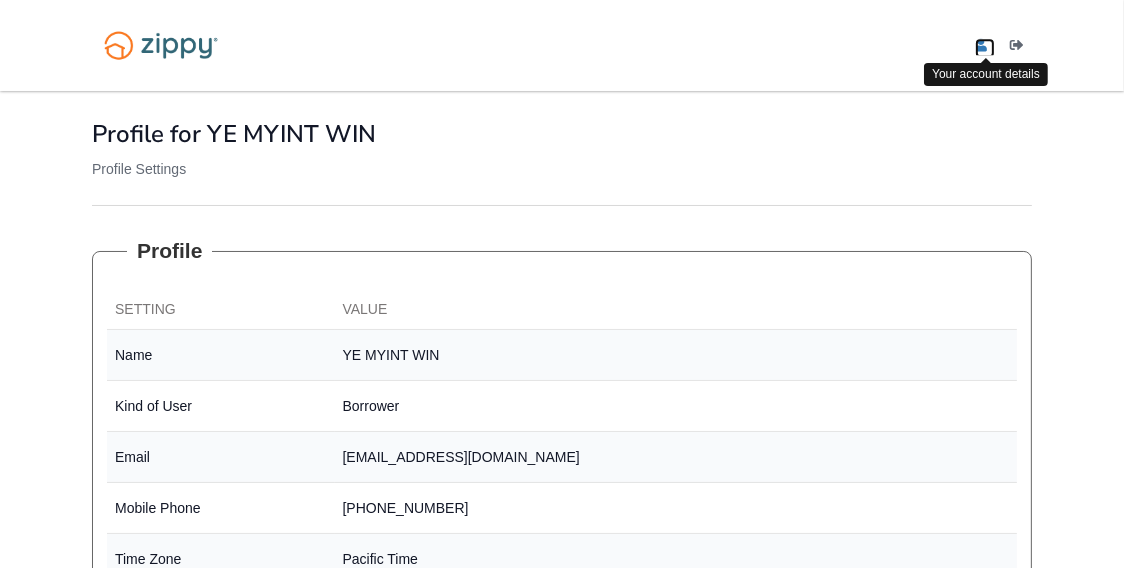 click at bounding box center [981, 46] 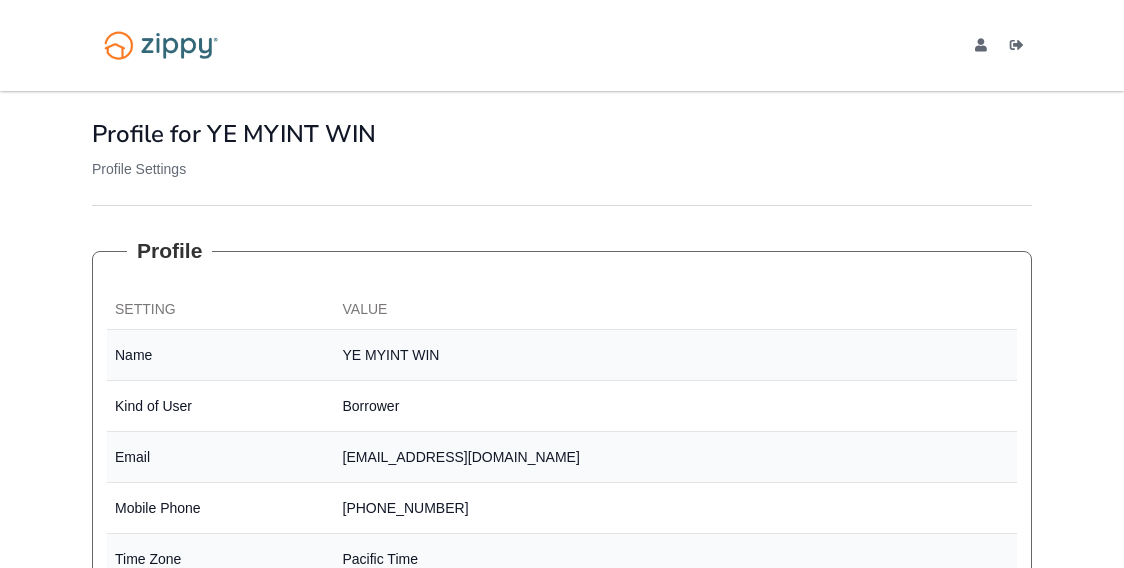 scroll, scrollTop: 0, scrollLeft: 0, axis: both 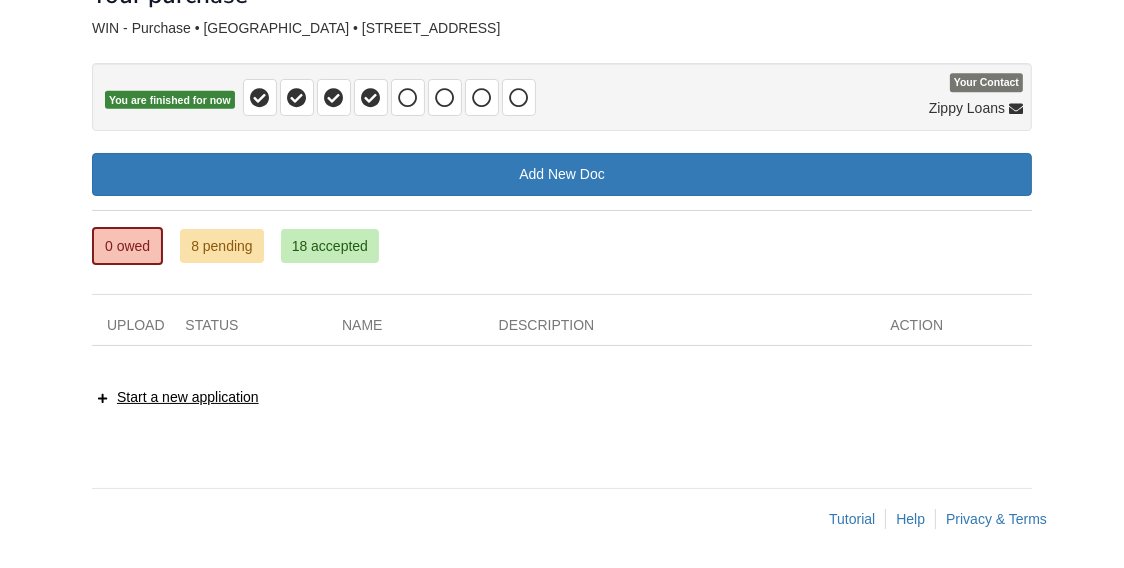 click on "[EMAIL_ADDRESS][DOMAIN_NAME] Logout" at bounding box center (562, 215) 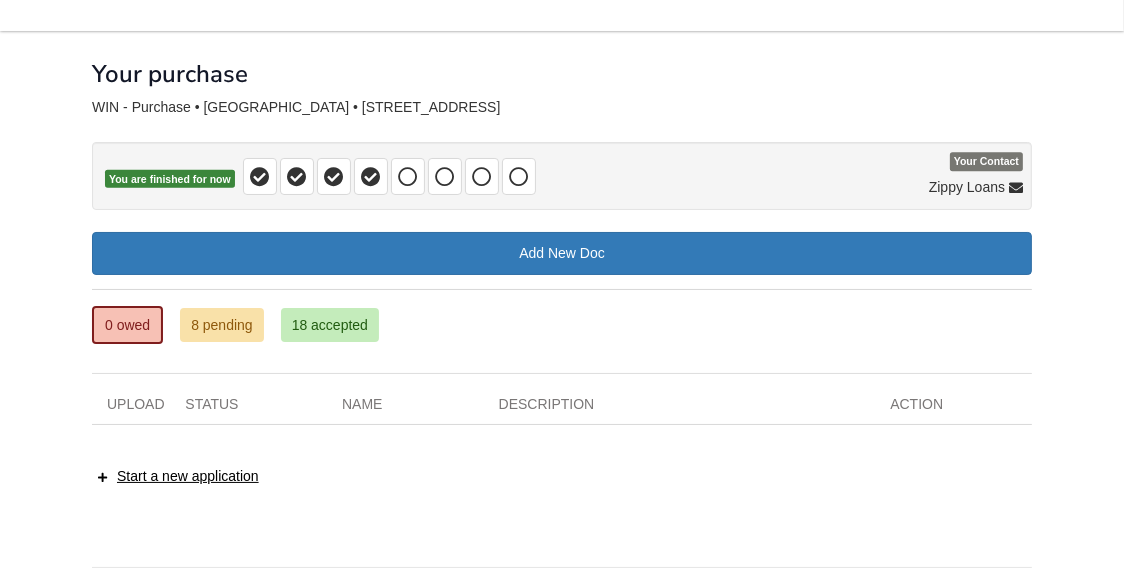 scroll, scrollTop: 0, scrollLeft: 0, axis: both 